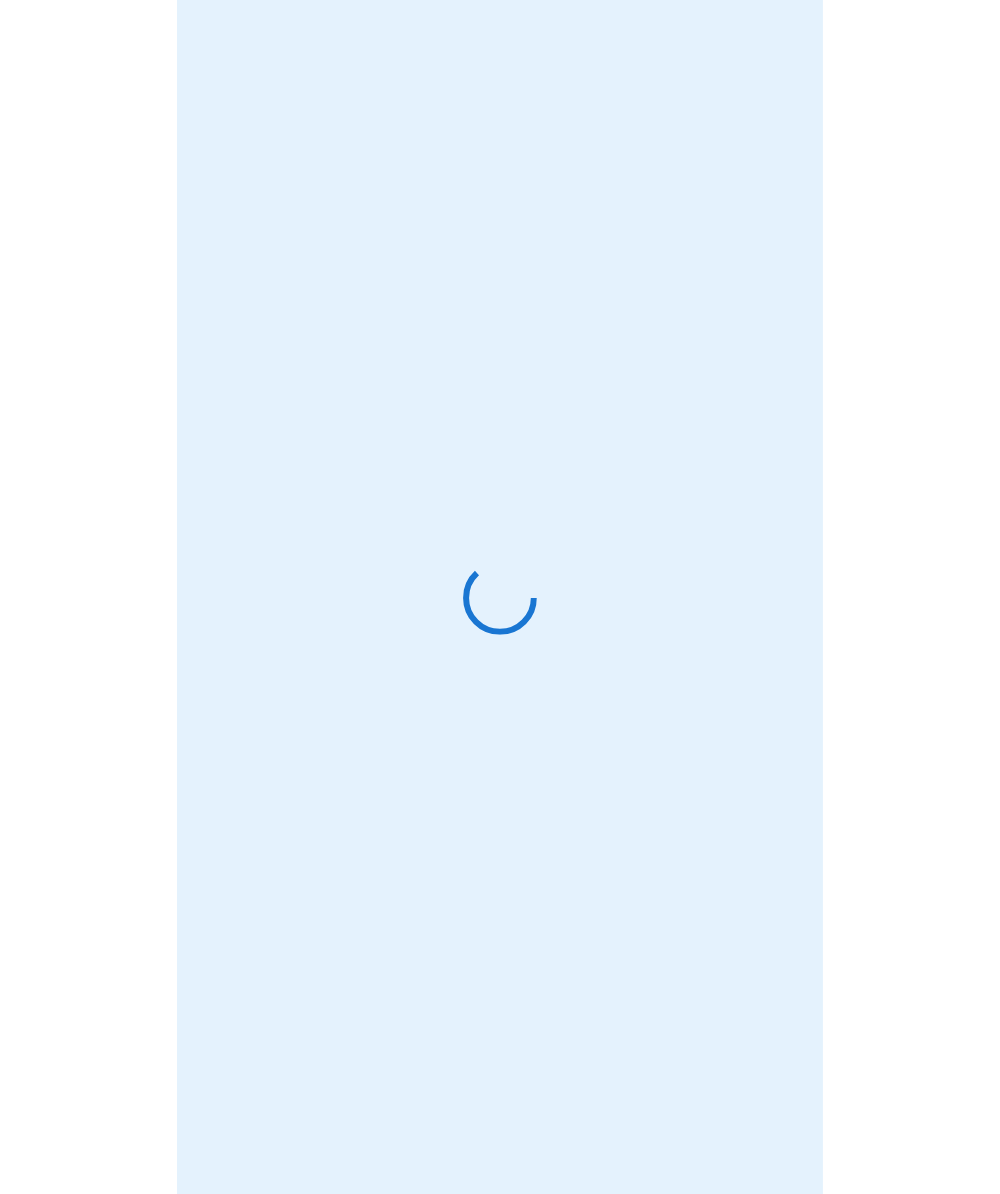 scroll, scrollTop: 0, scrollLeft: 0, axis: both 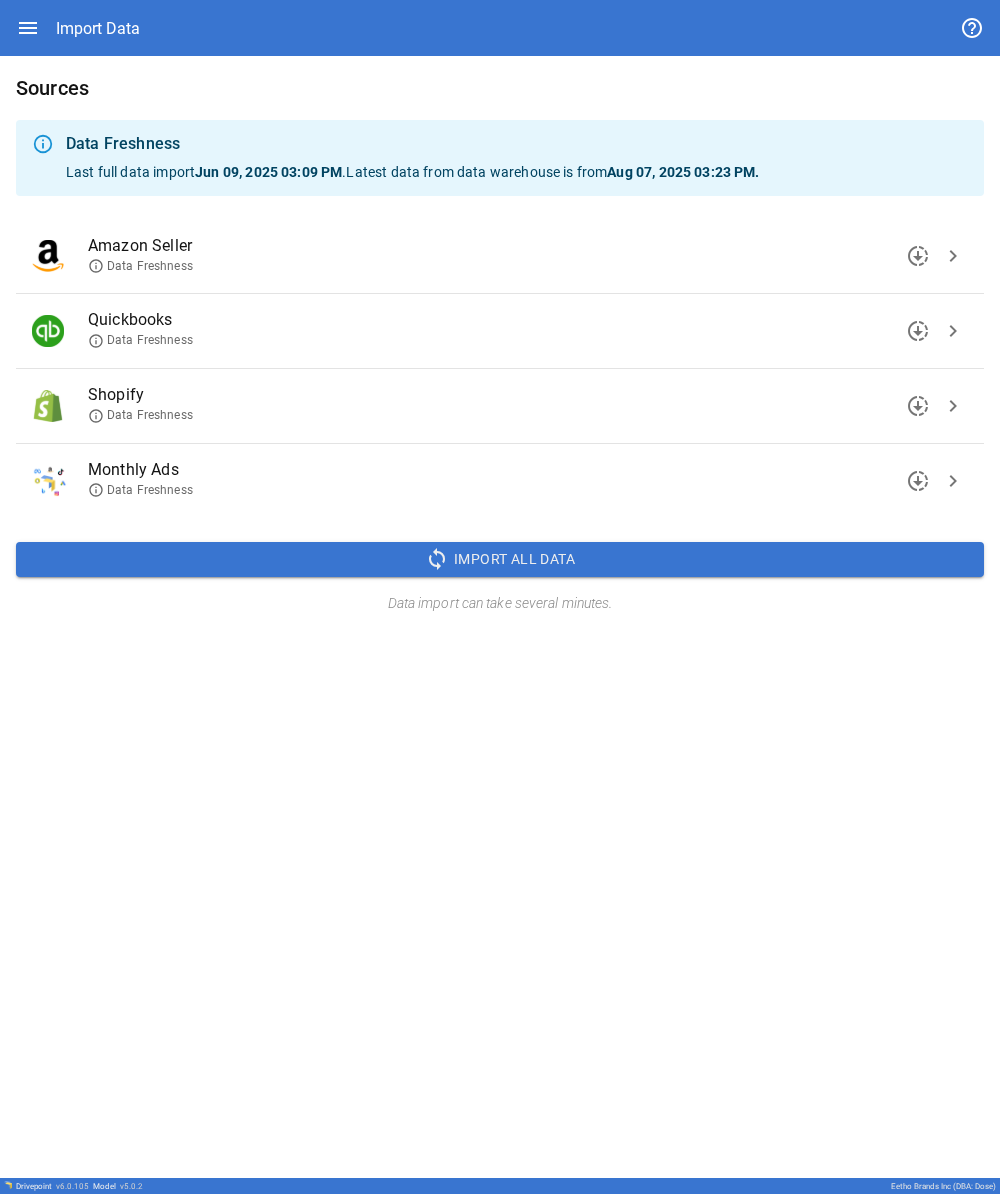 click on "chevron_right" at bounding box center (953, 406) 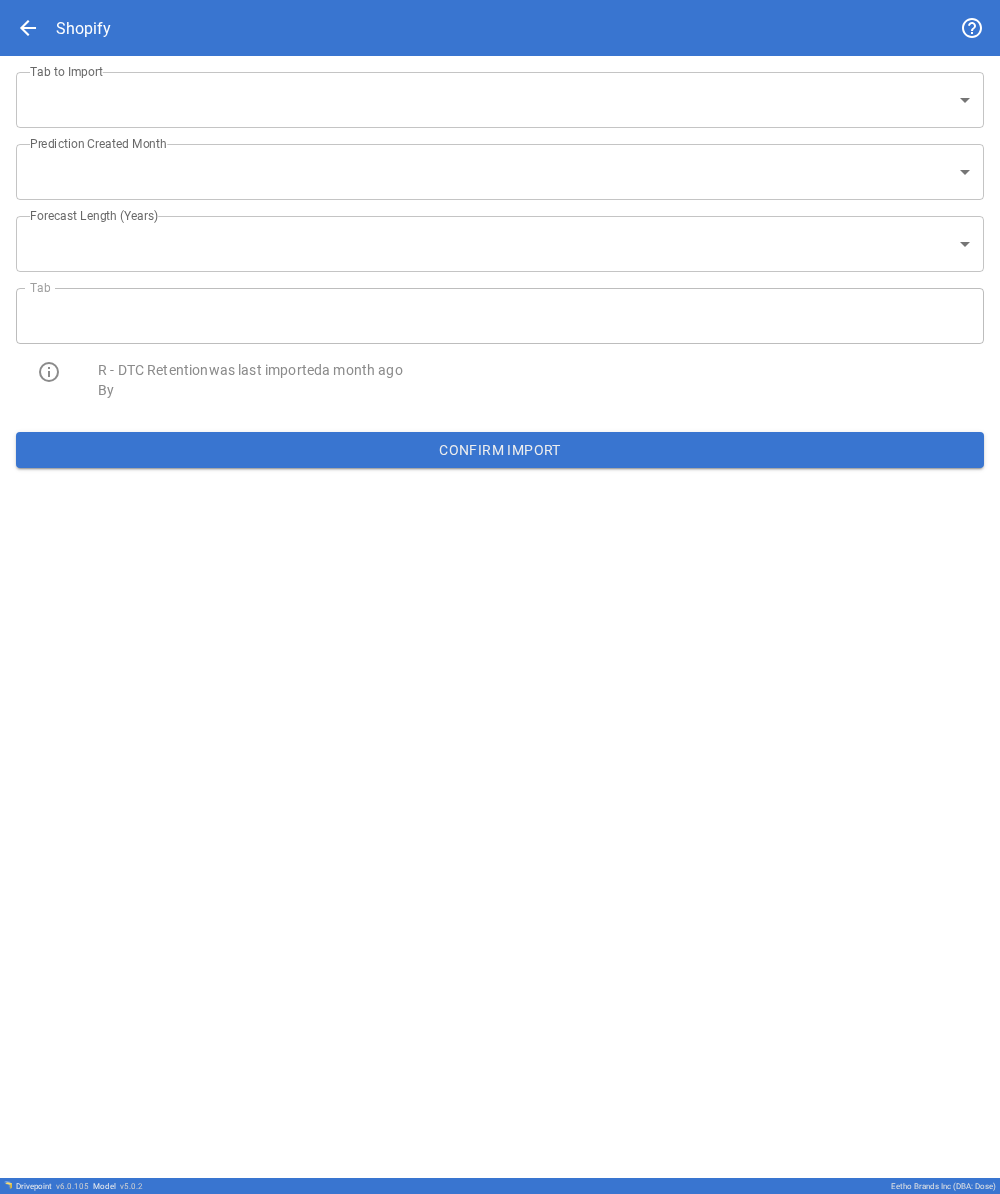 type on "**********" 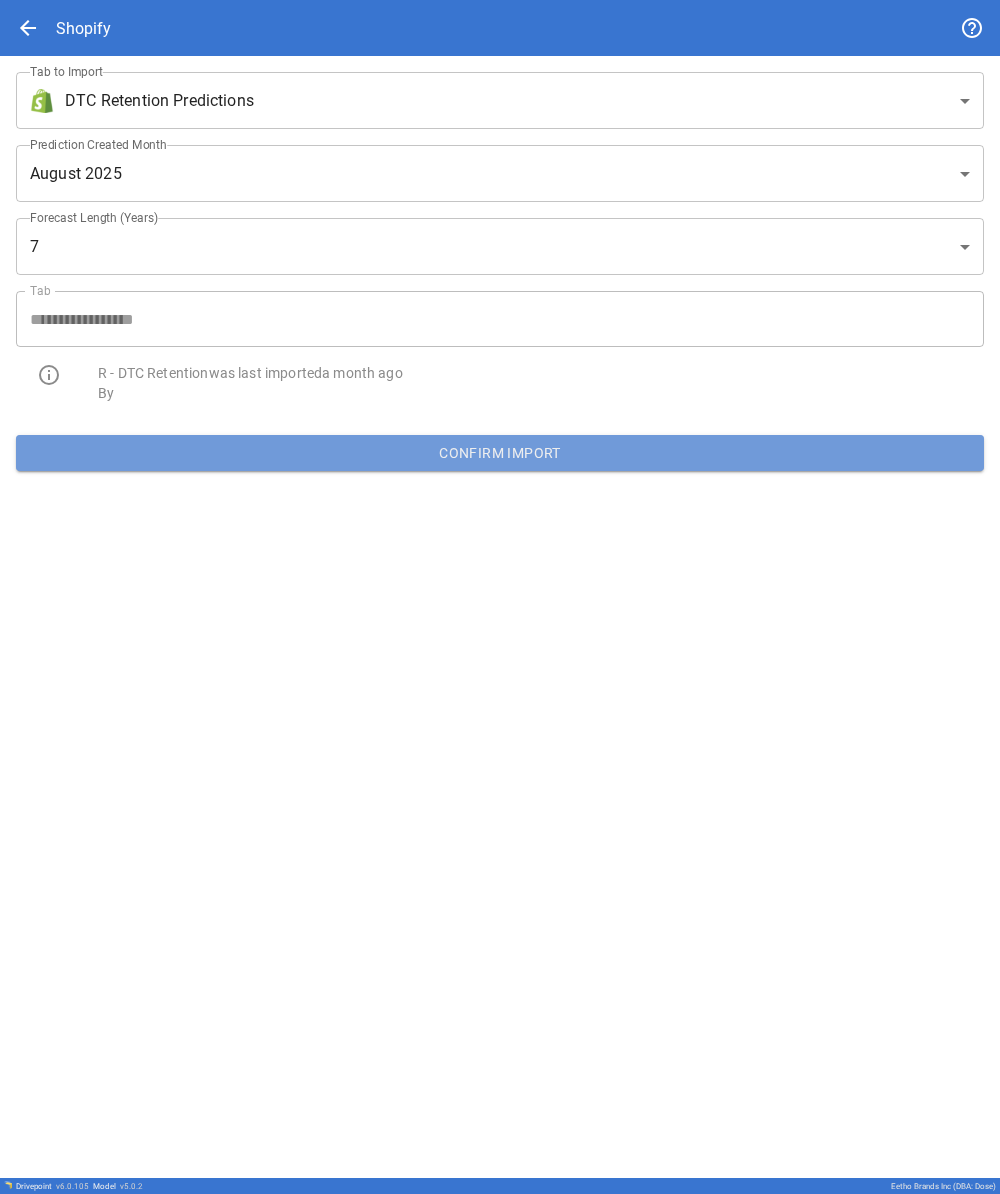 click on "Confirm Import" at bounding box center [500, 453] 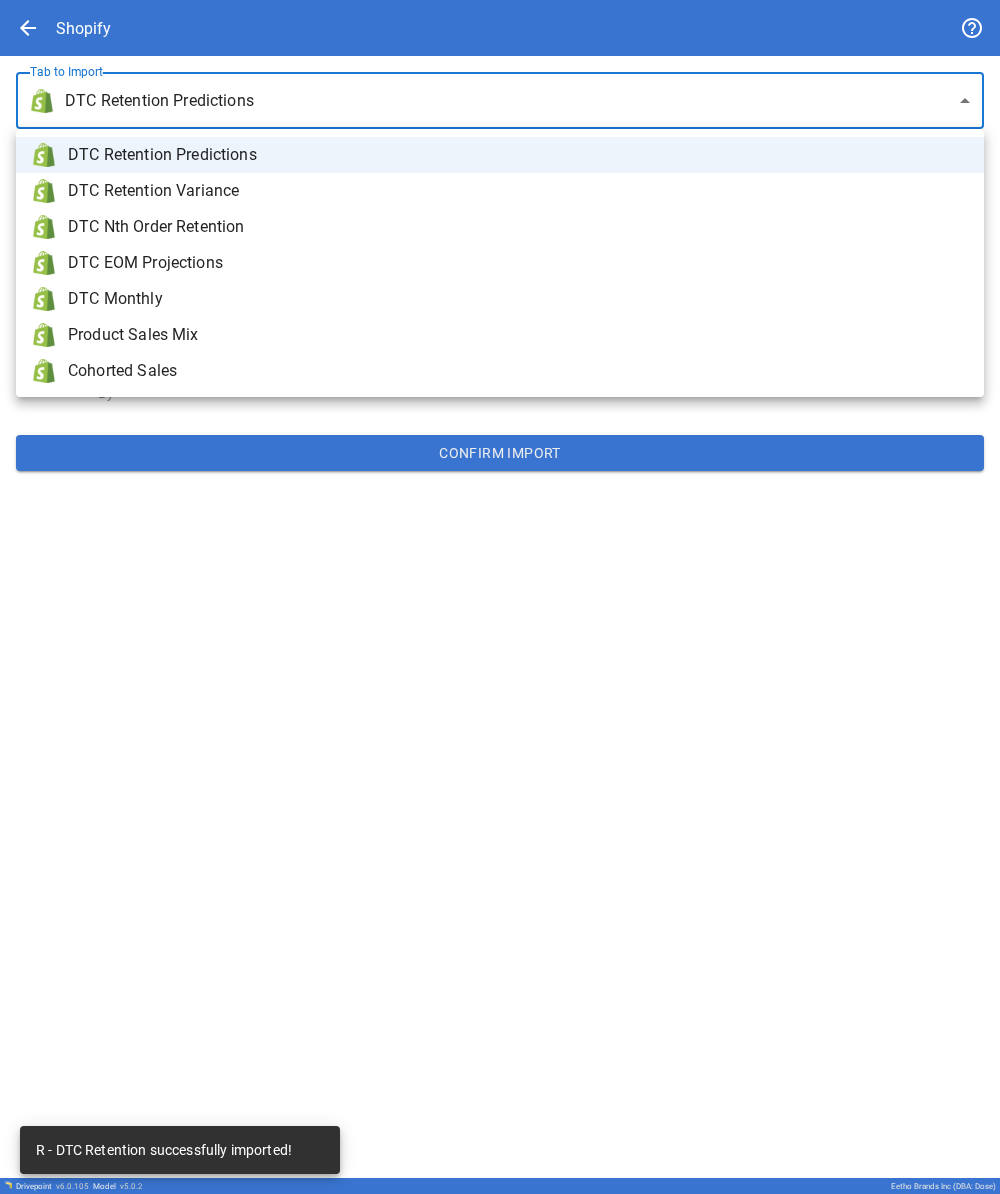 click on "**********" at bounding box center (500, 597) 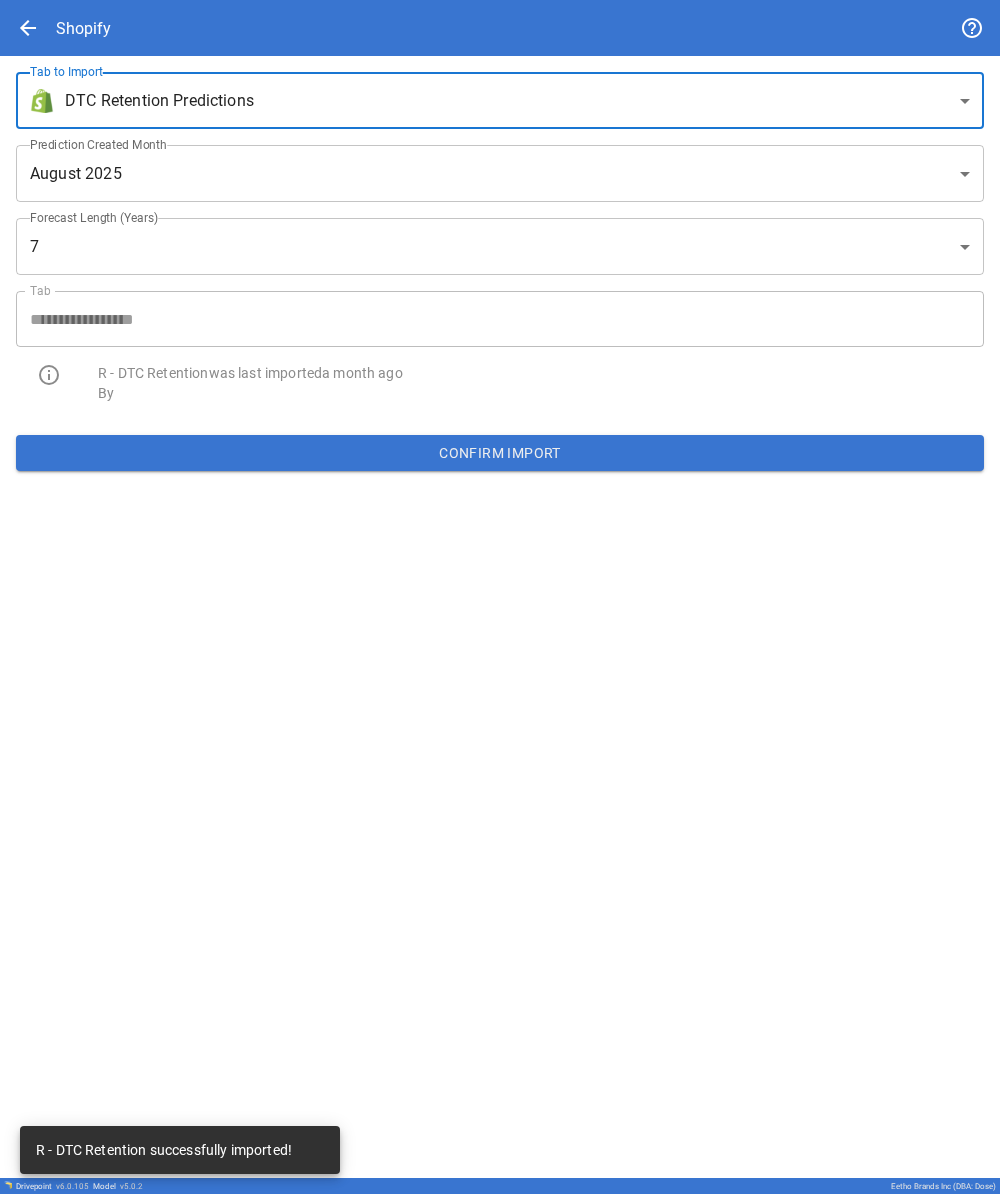 click on "**********" at bounding box center [500, 597] 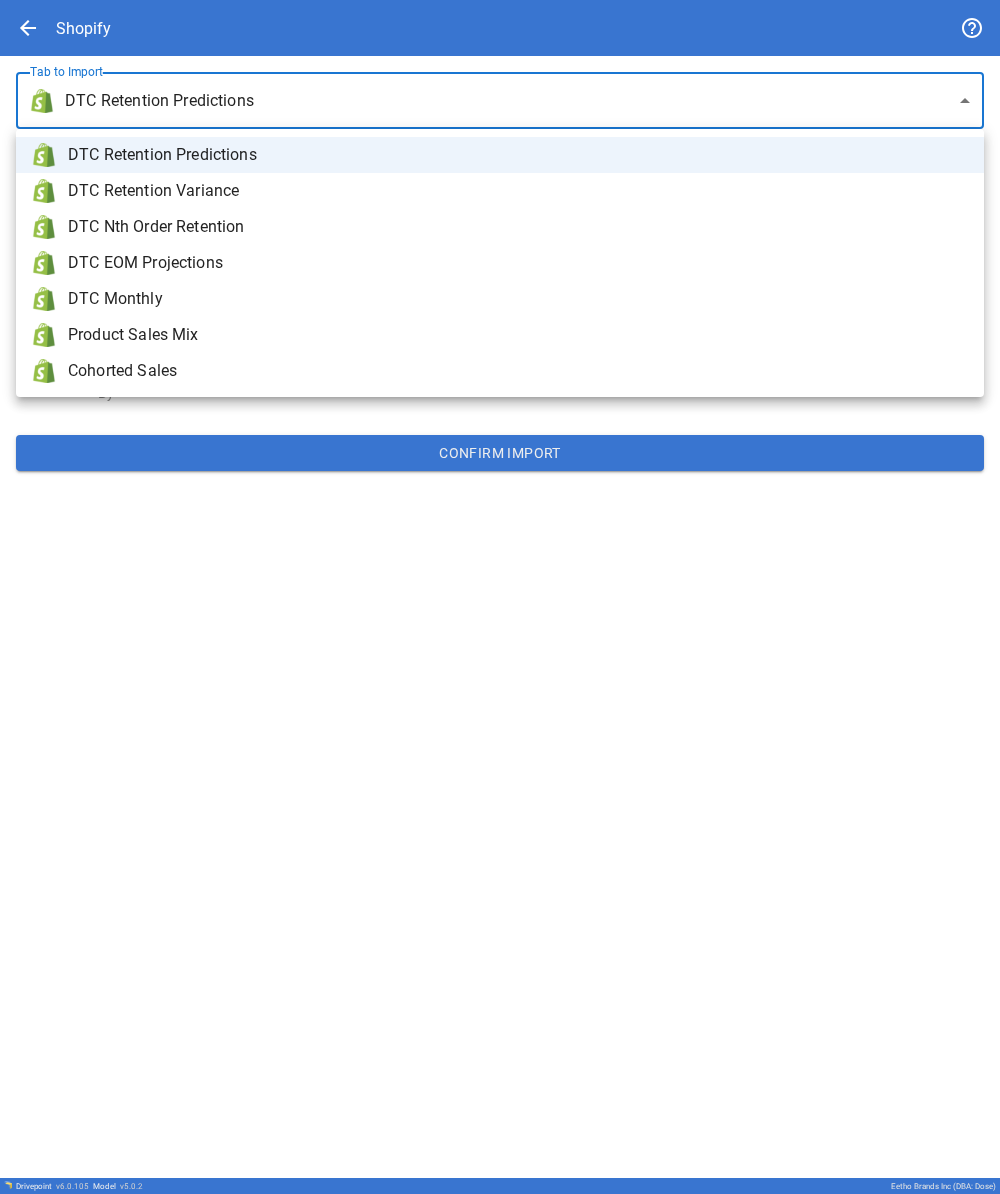 click on "DTC Monthly" at bounding box center [518, 299] 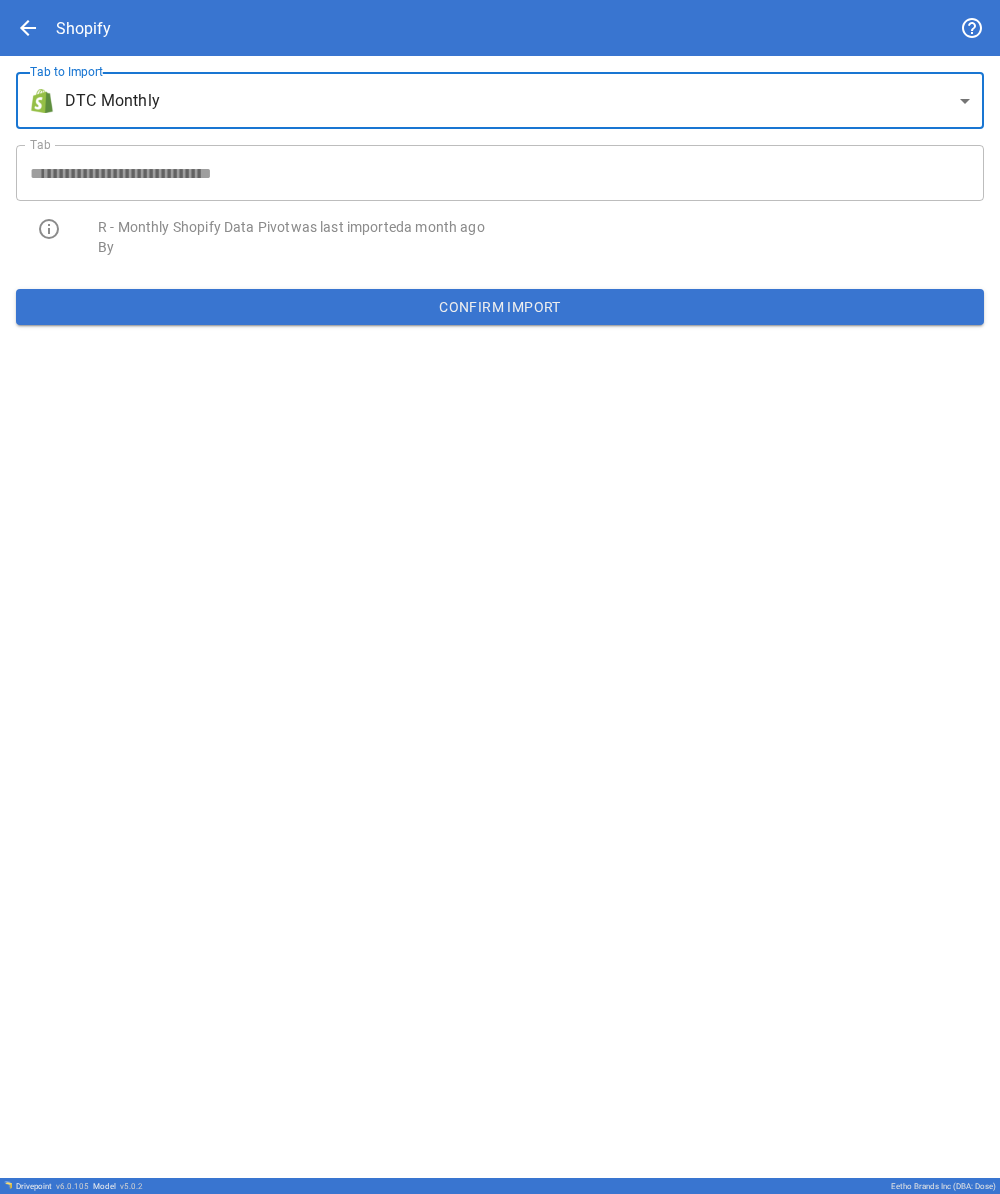 click on "Confirm Import" at bounding box center (500, 307) 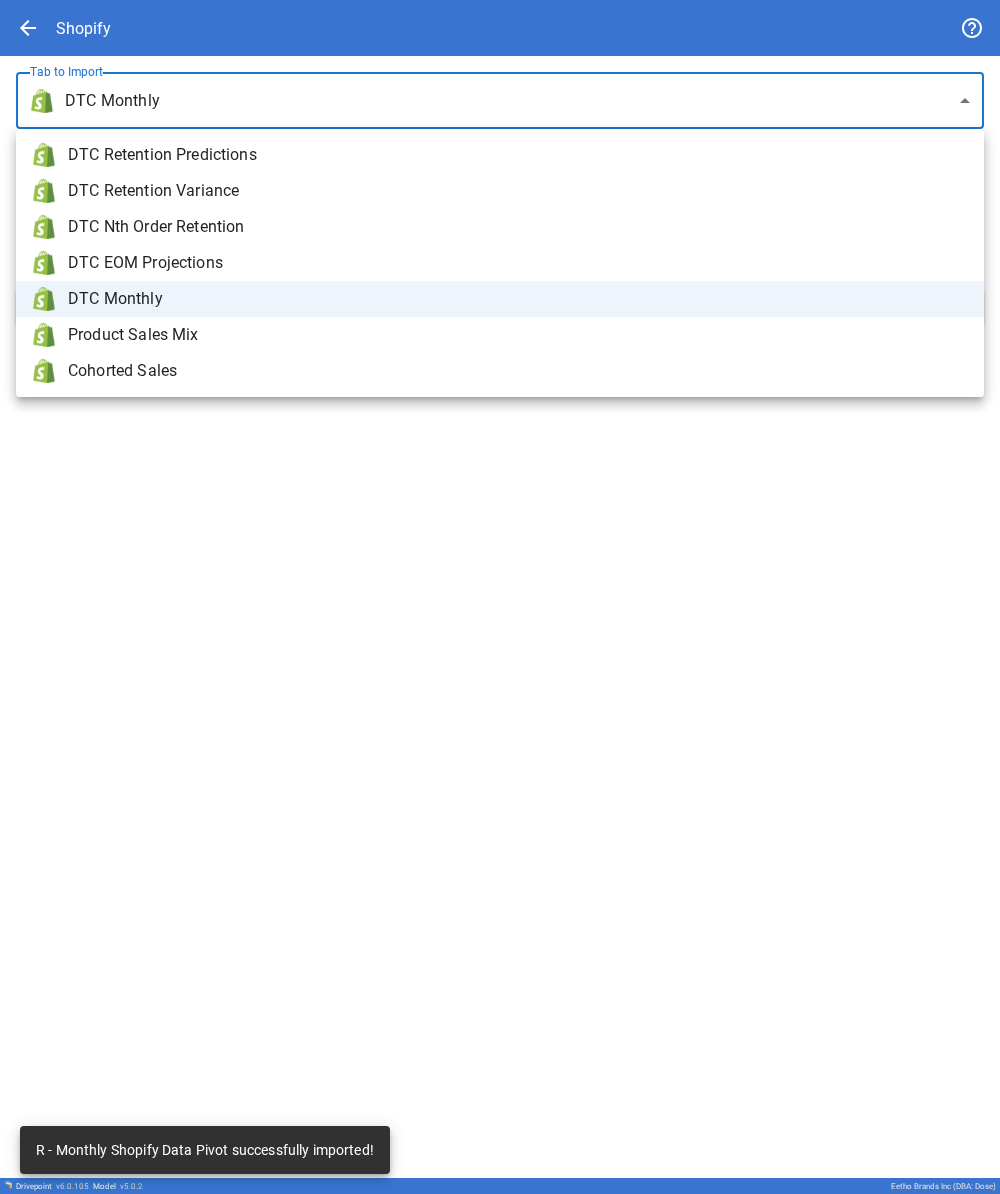 click on "**********" at bounding box center (500, 597) 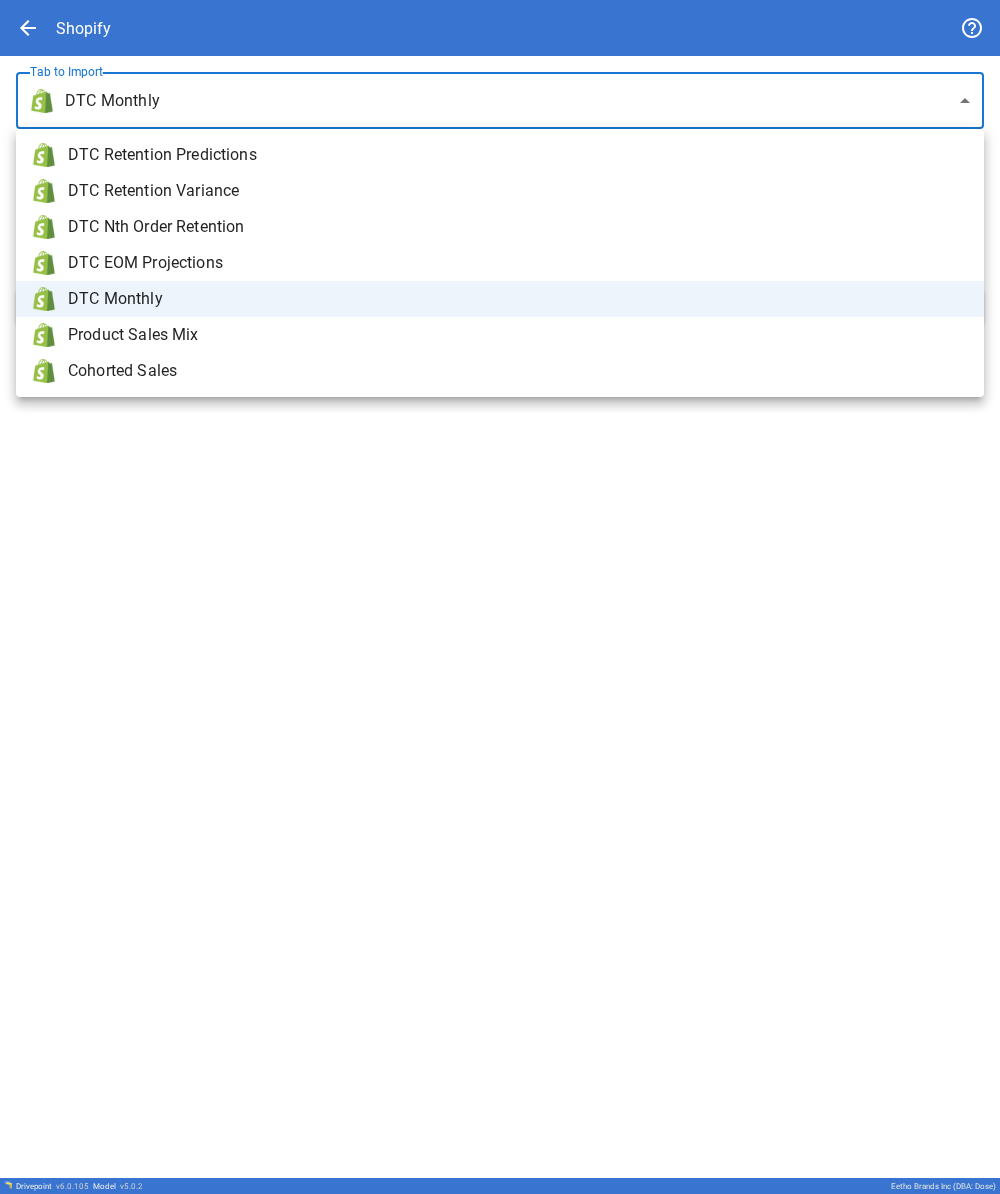 click at bounding box center (500, 597) 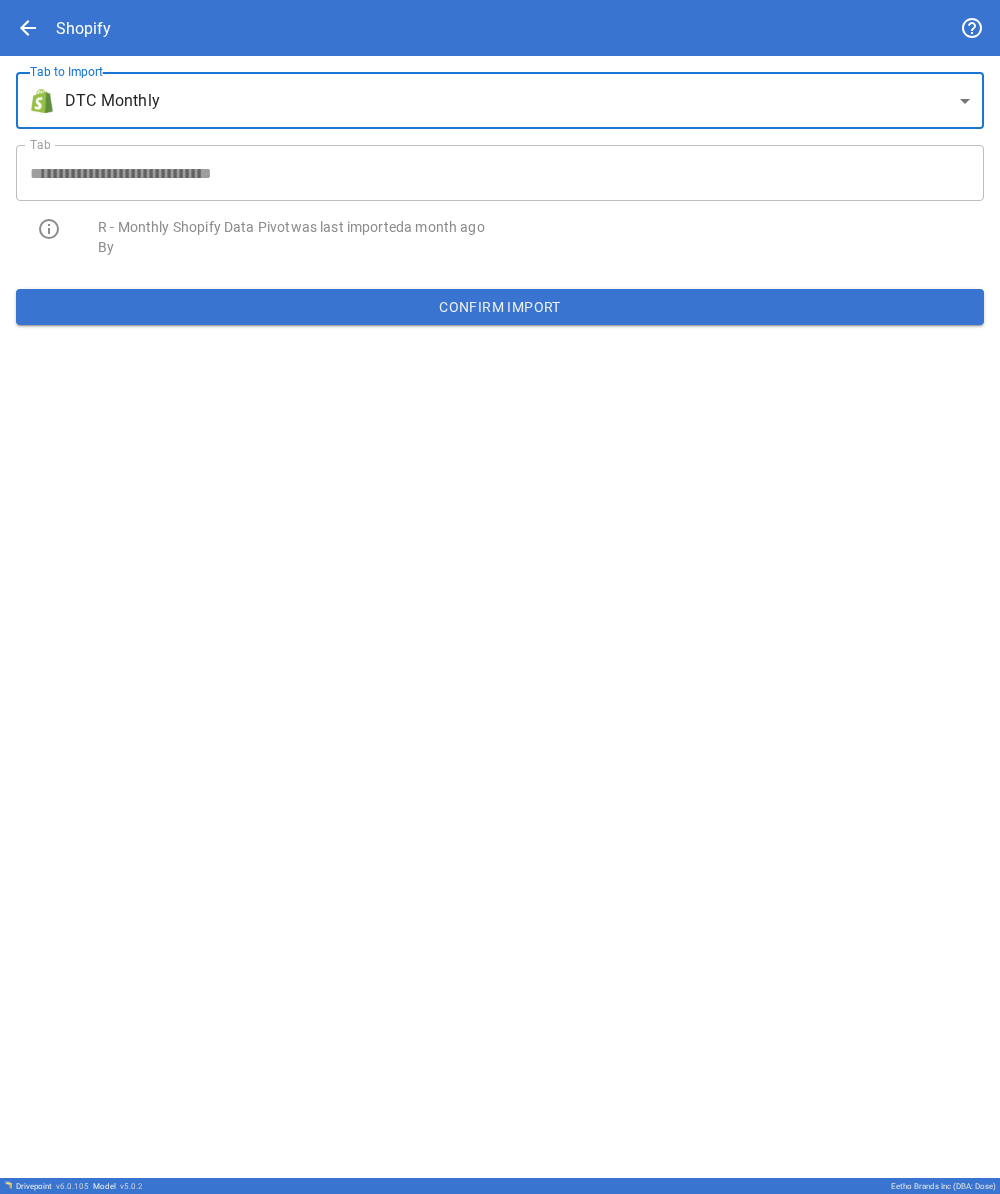 click on "**********" at bounding box center (500, 597) 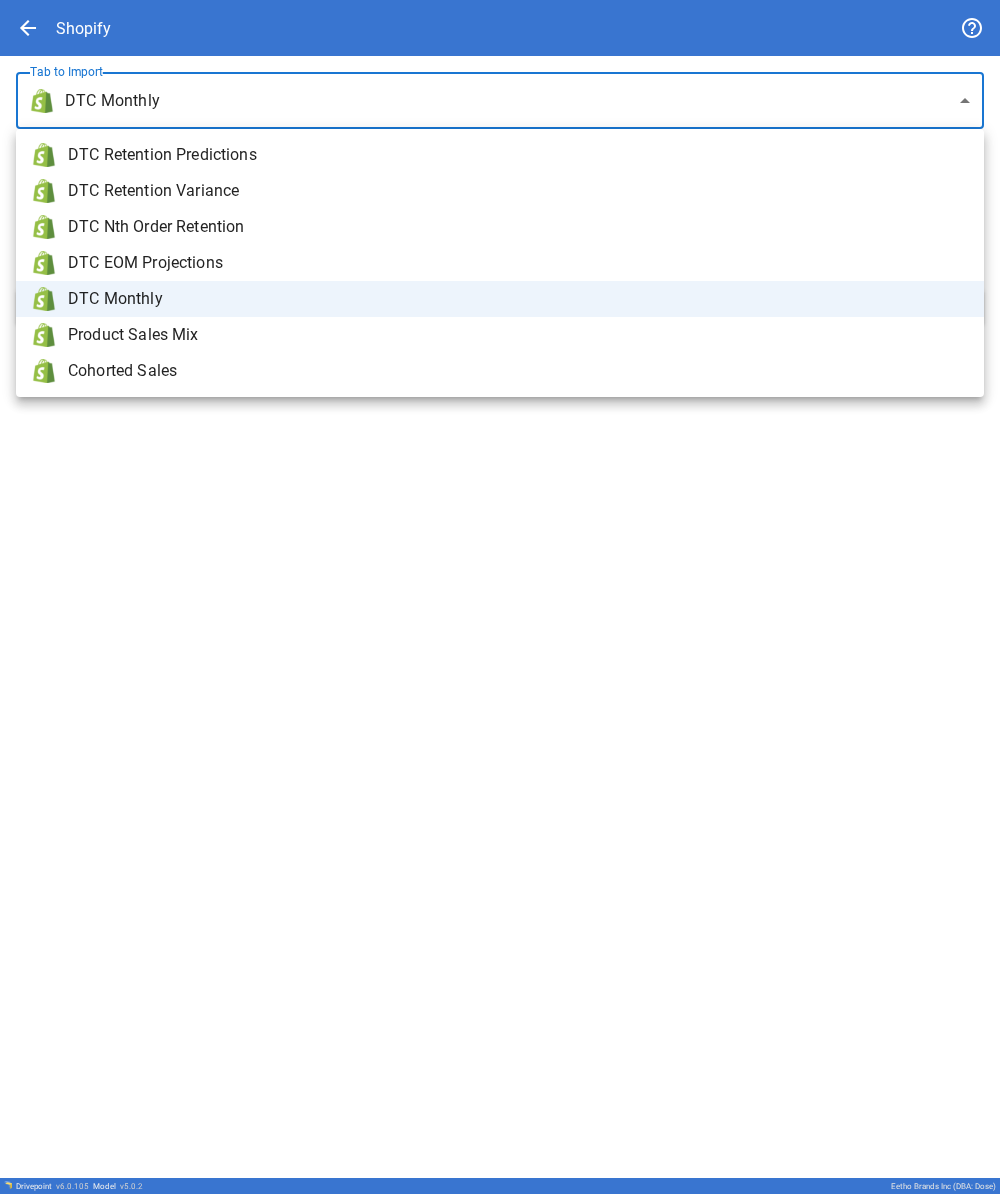 click at bounding box center (500, 597) 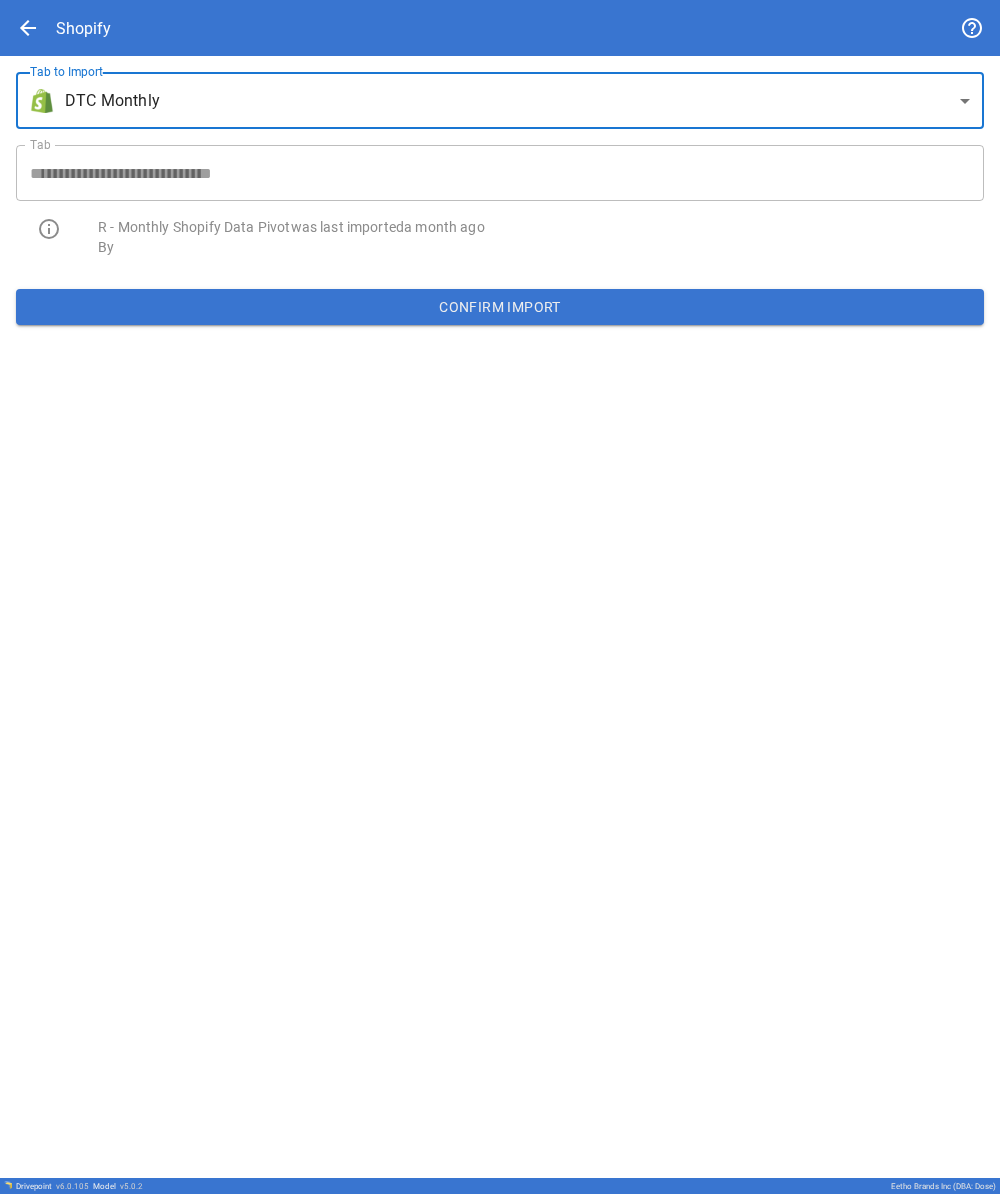 click on "Confirm Import" at bounding box center (500, 307) 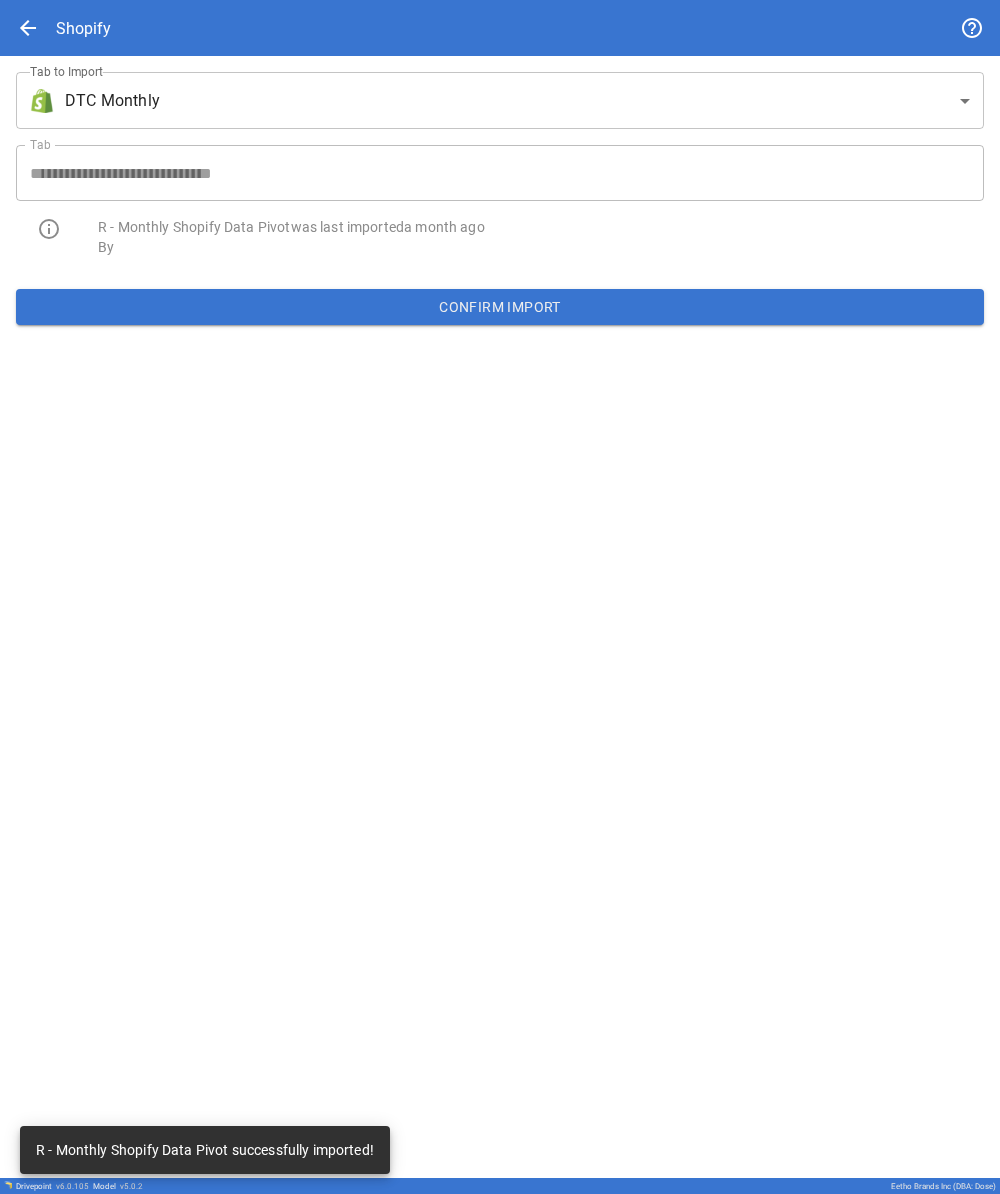 click on "**********" at bounding box center (500, 597) 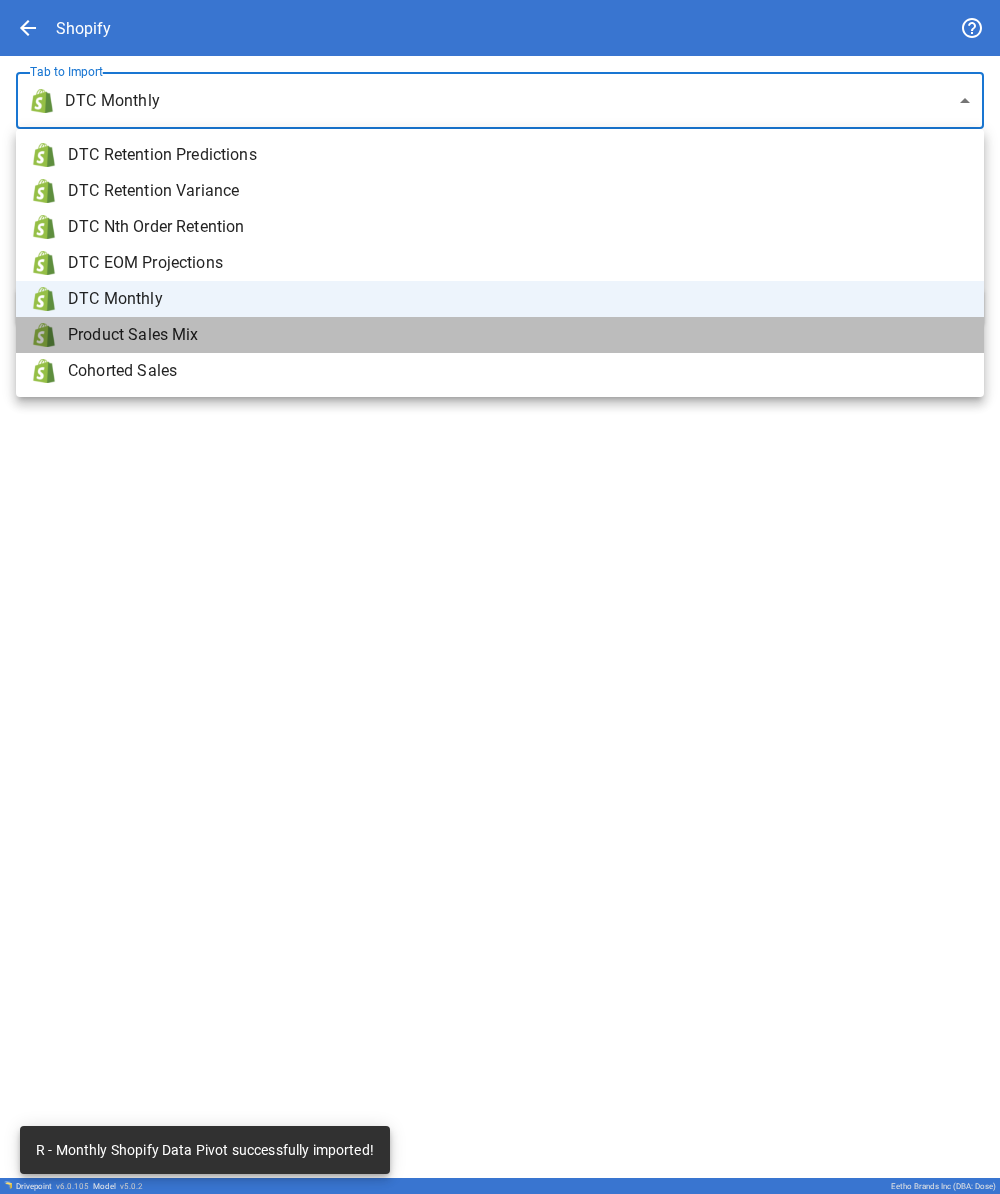 click on "Product Sales Mix" at bounding box center [518, 335] 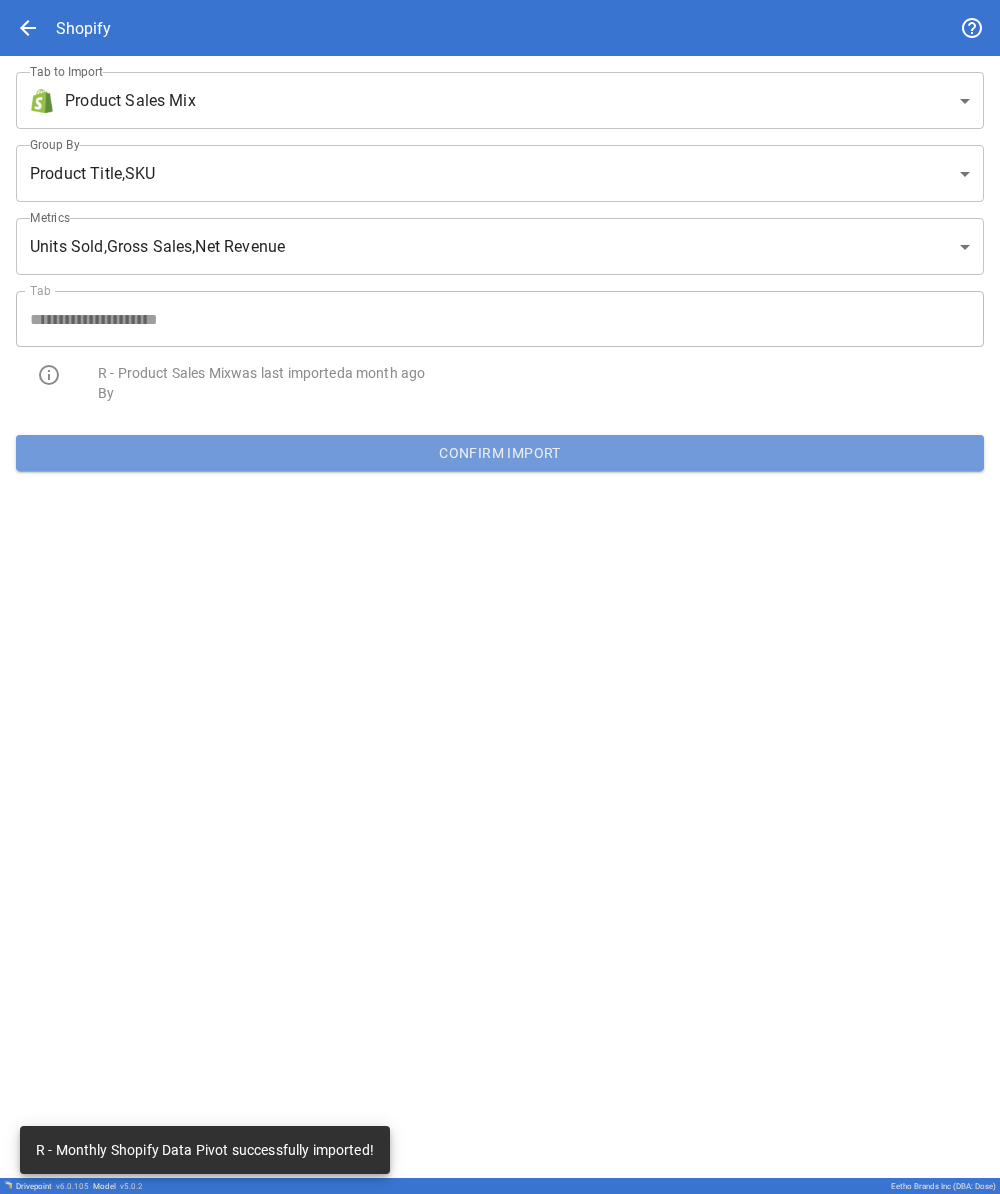 click on "Confirm Import" at bounding box center (500, 453) 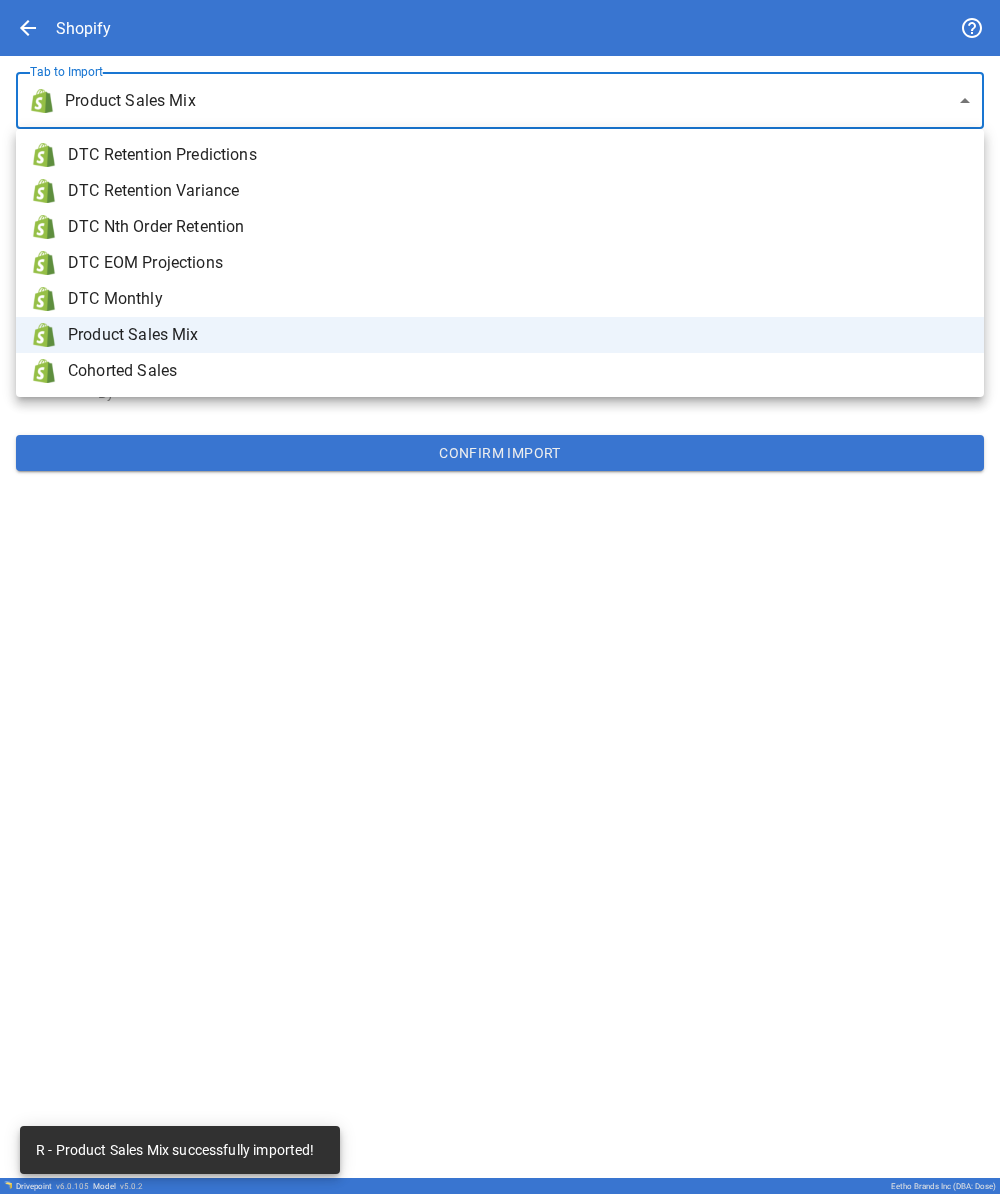 click on "**********" at bounding box center [500, 597] 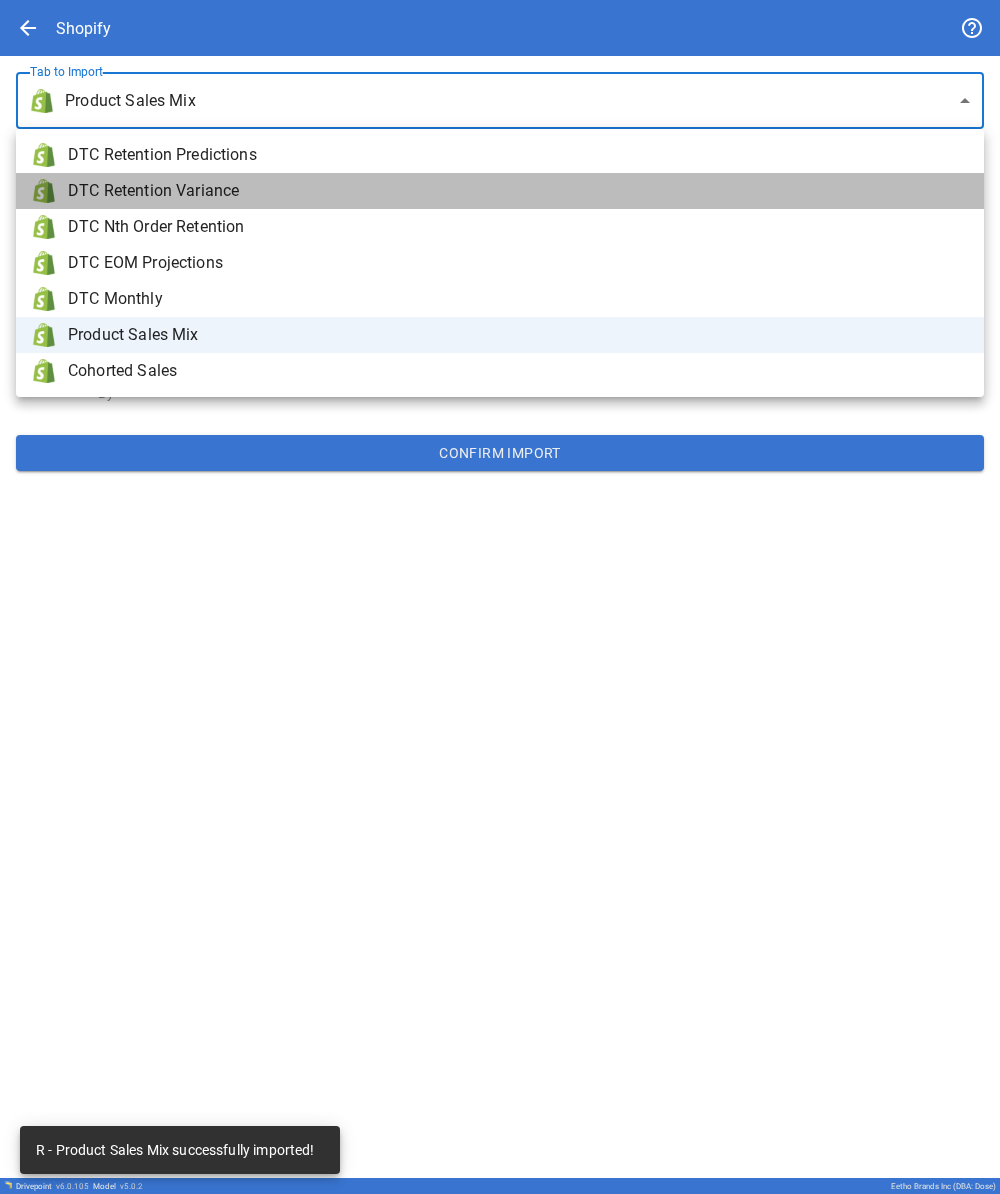 click on "DTC Retention Variance" at bounding box center [518, 191] 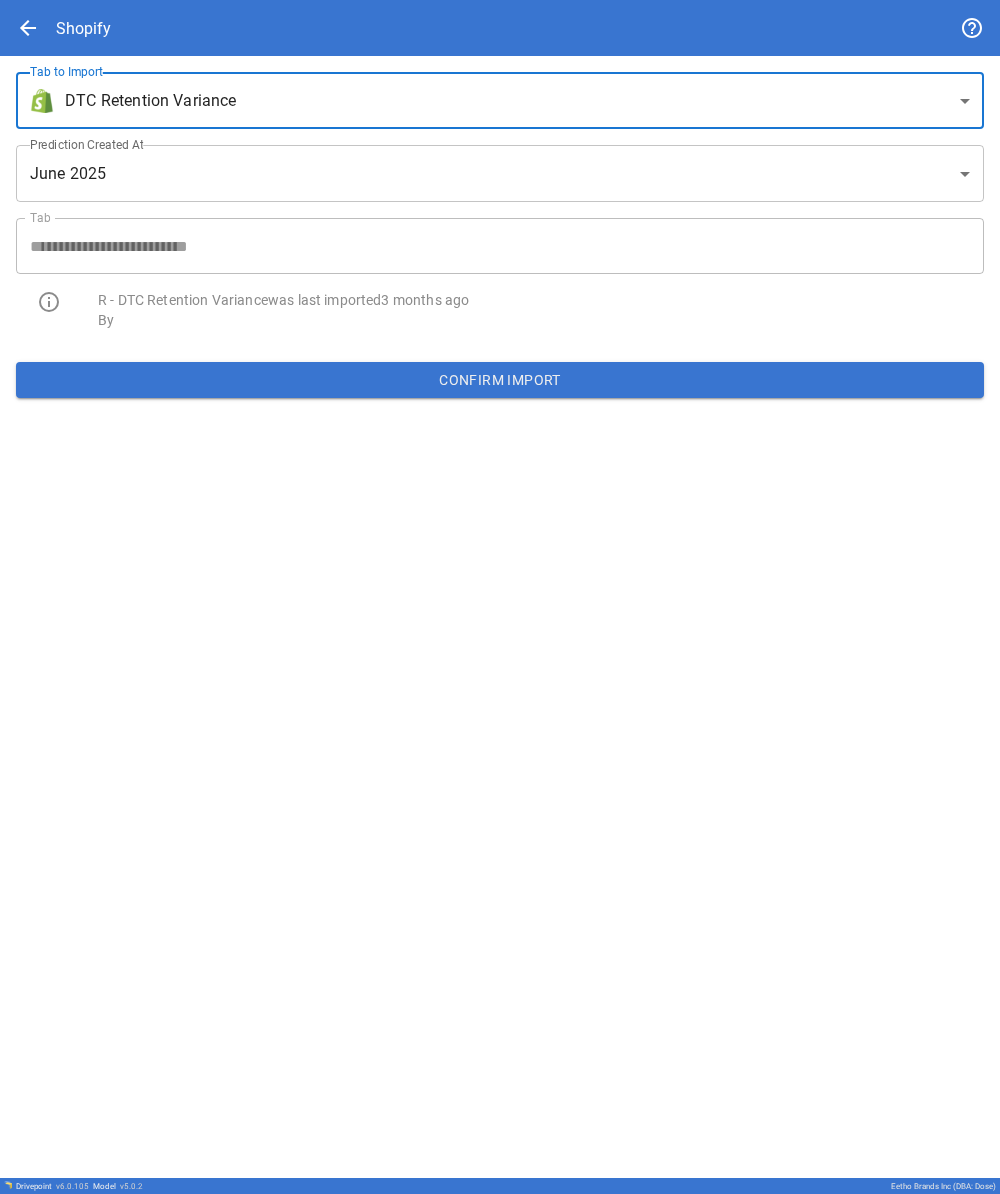 click on "**********" at bounding box center (500, 597) 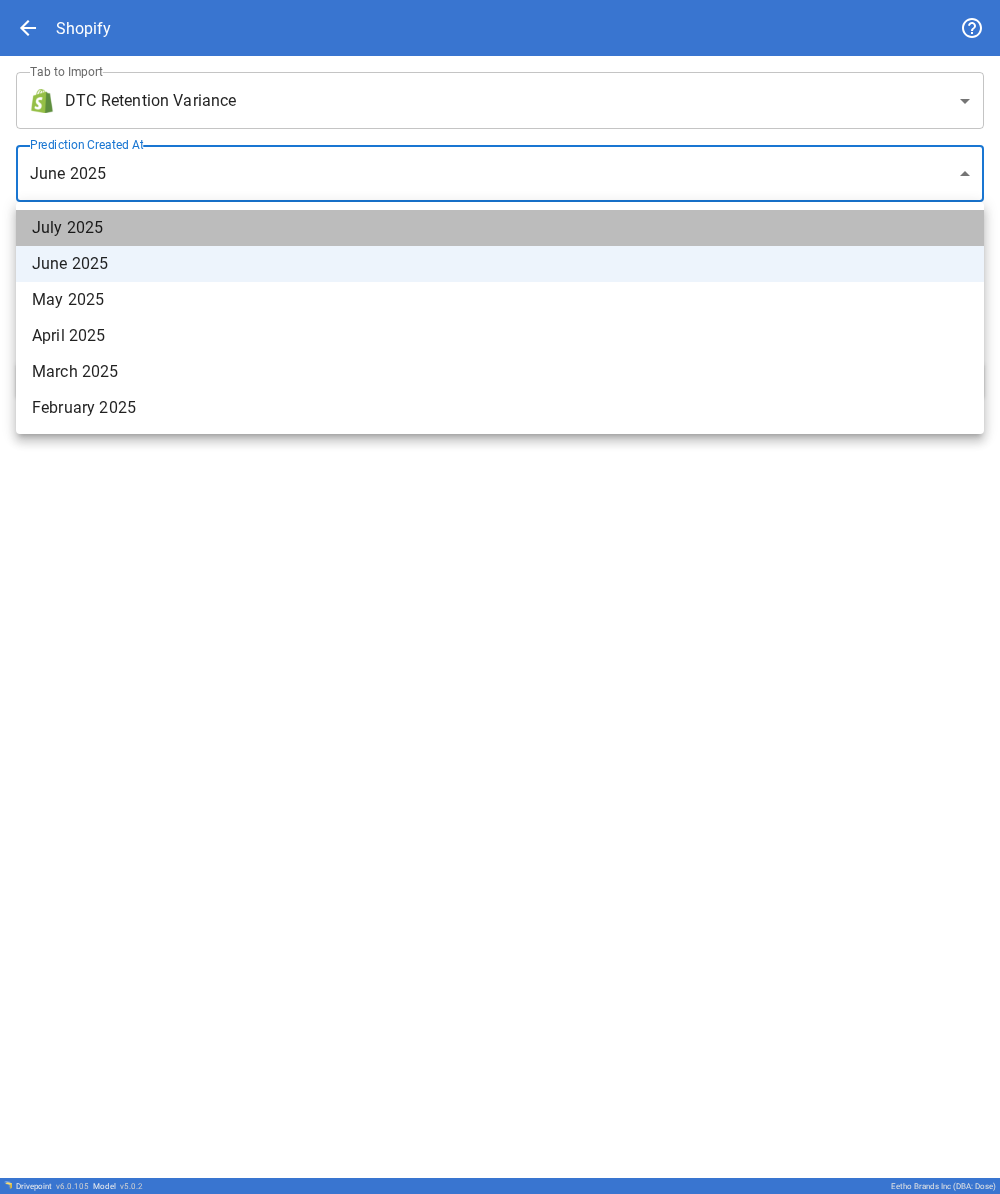 click on "July 2025" at bounding box center (500, 228) 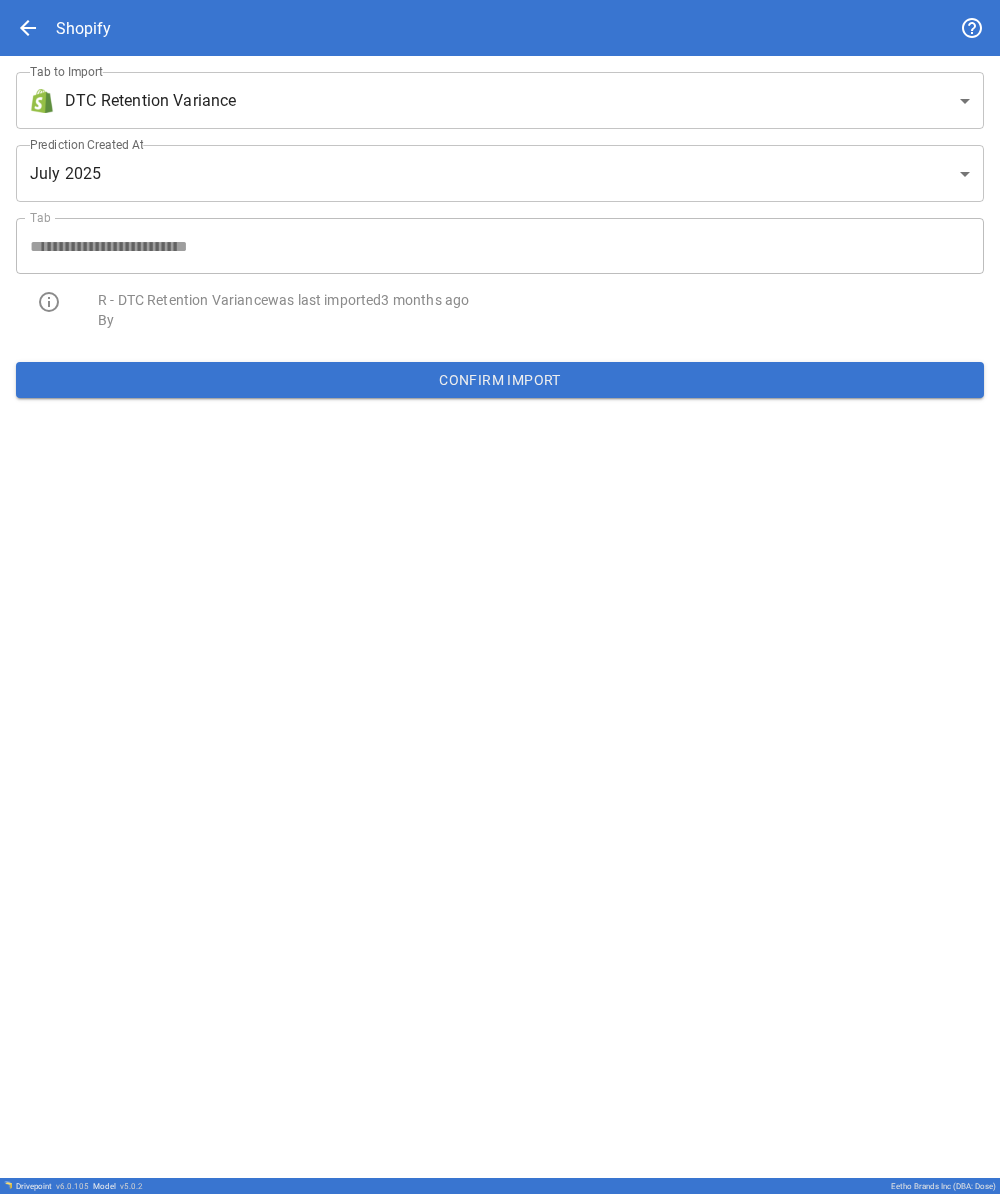 click on "**********" at bounding box center (500, 617) 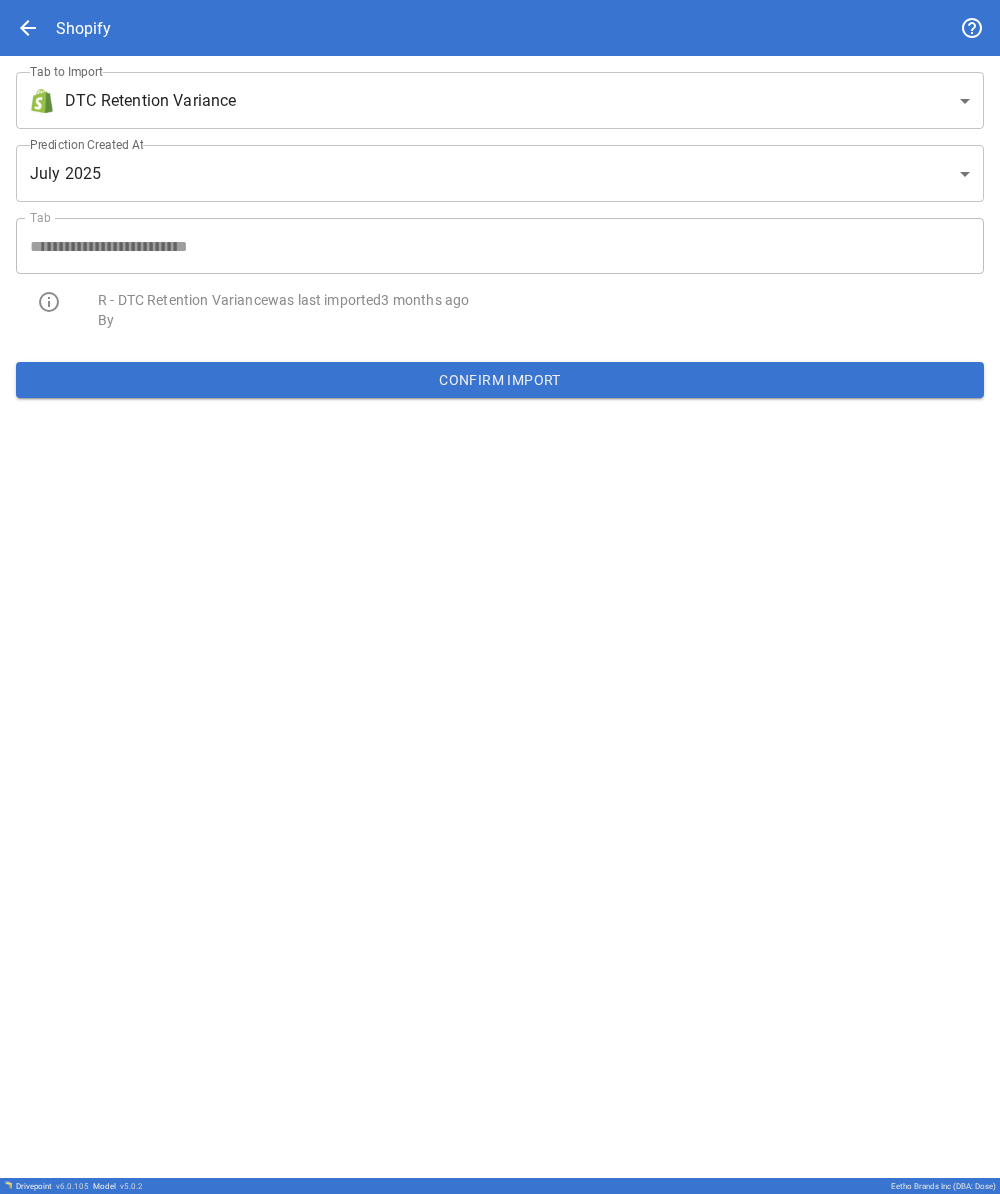click on "**********" at bounding box center [500, 597] 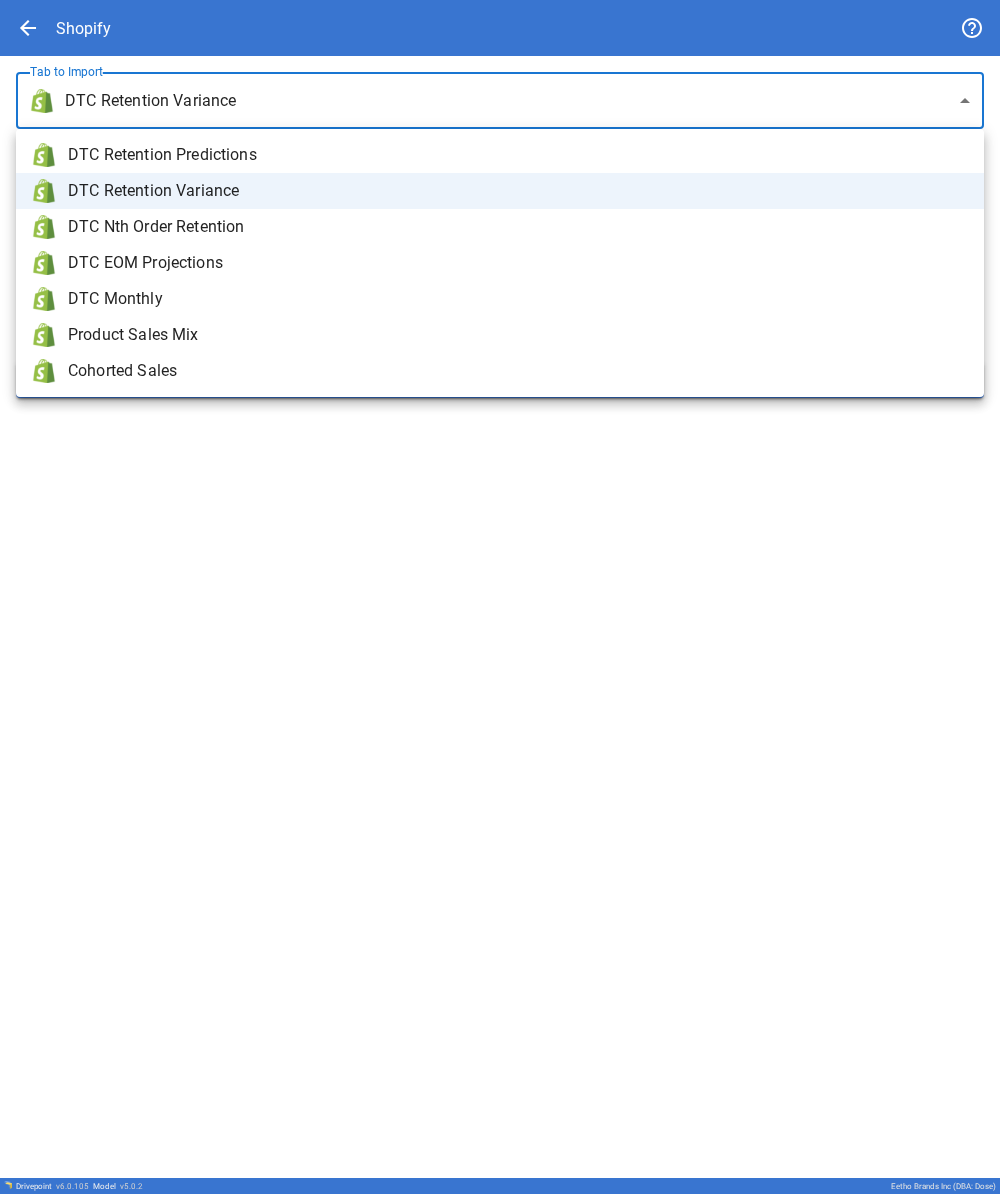 click at bounding box center [500, 597] 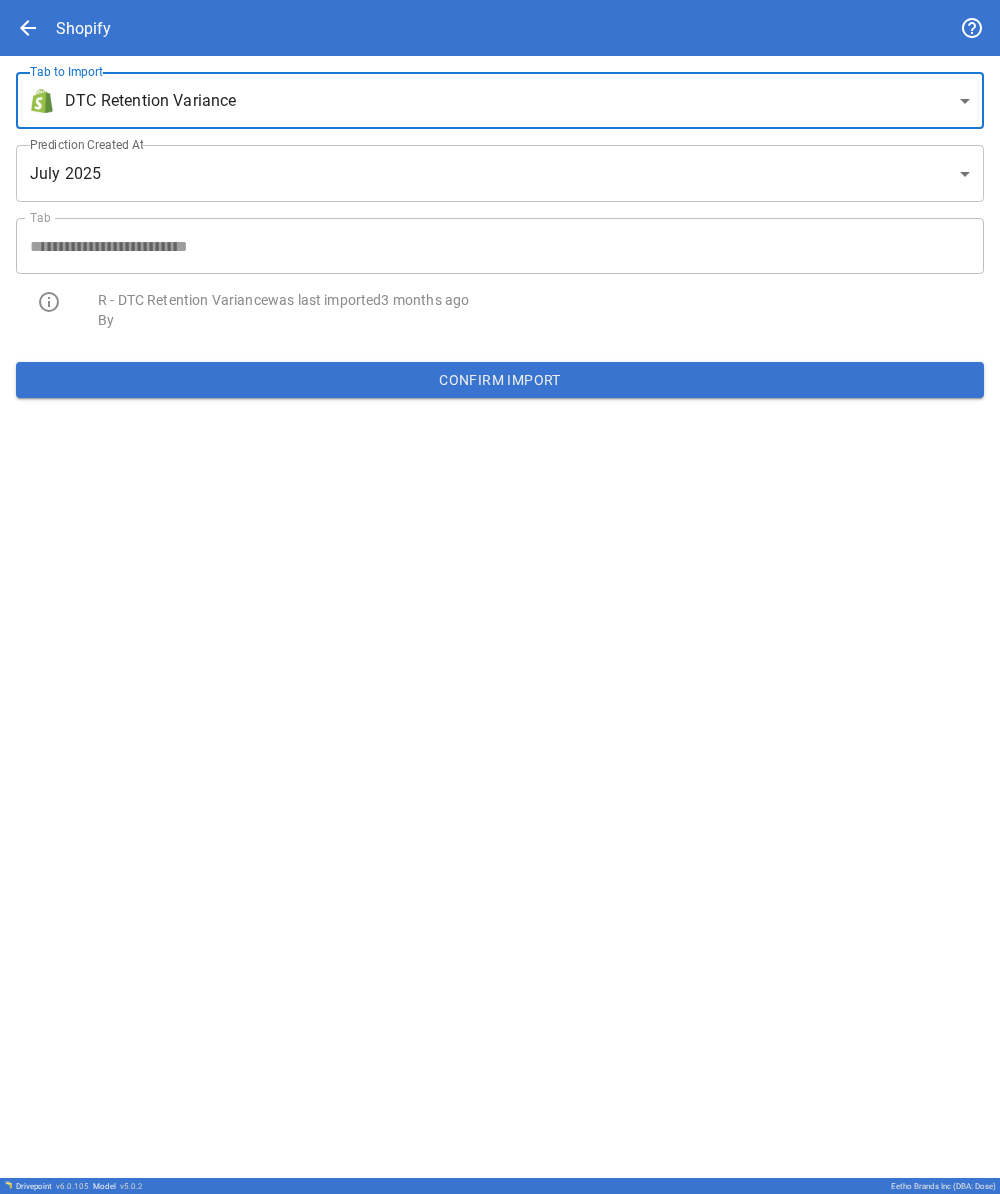 click on "arrow_back" at bounding box center [28, 28] 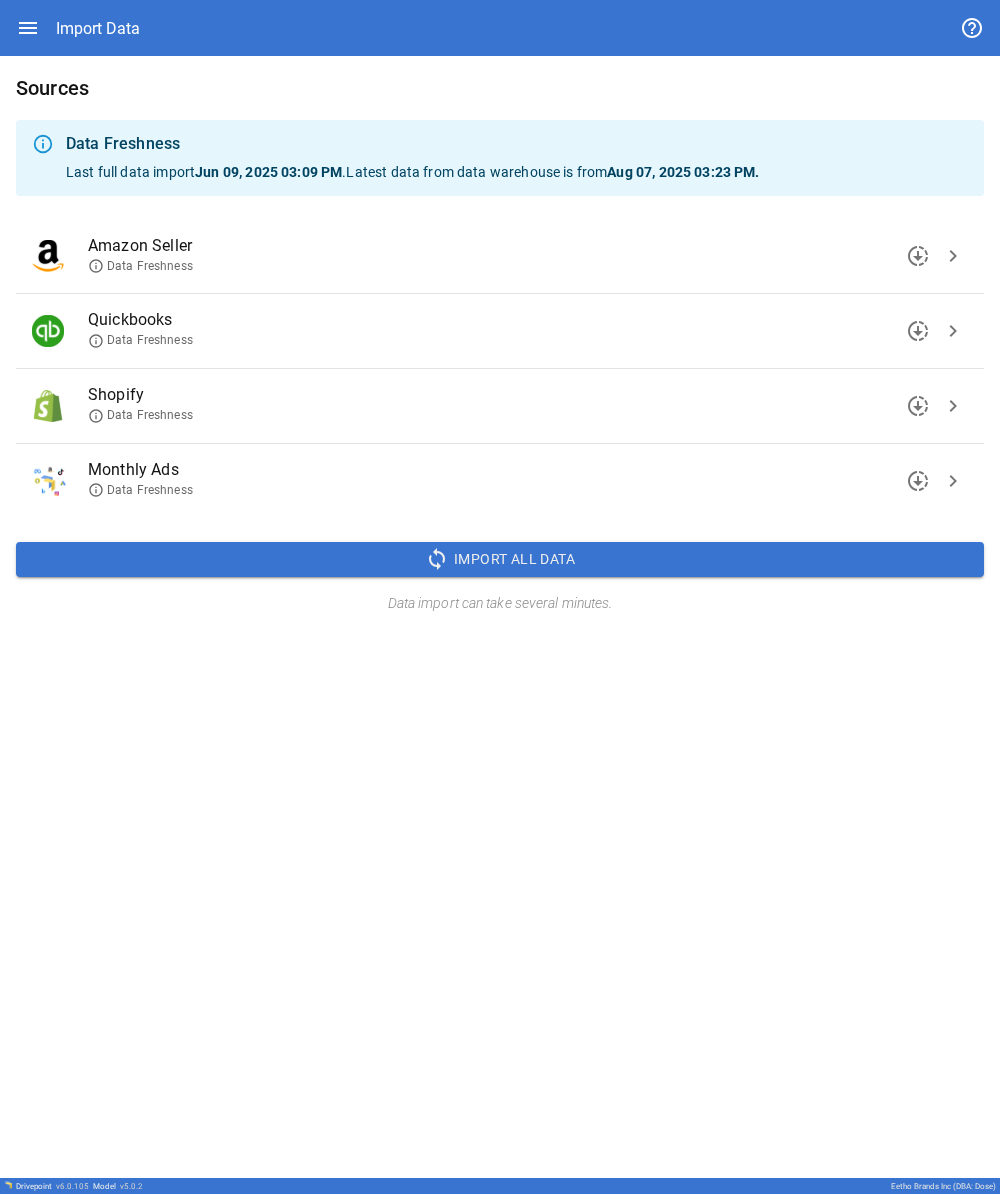 click on "chevron_right" at bounding box center [953, 256] 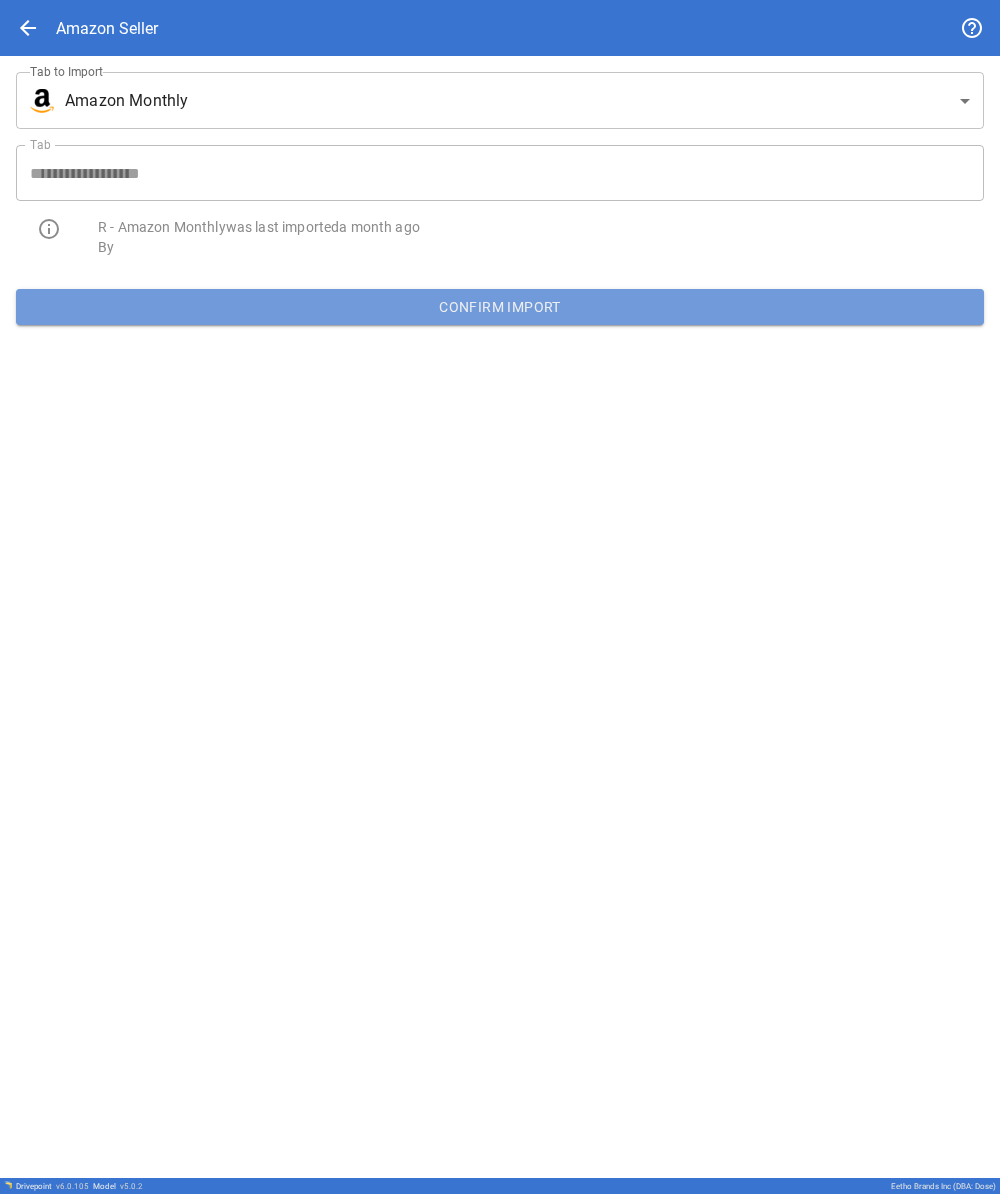 click on "Confirm Import" at bounding box center [500, 307] 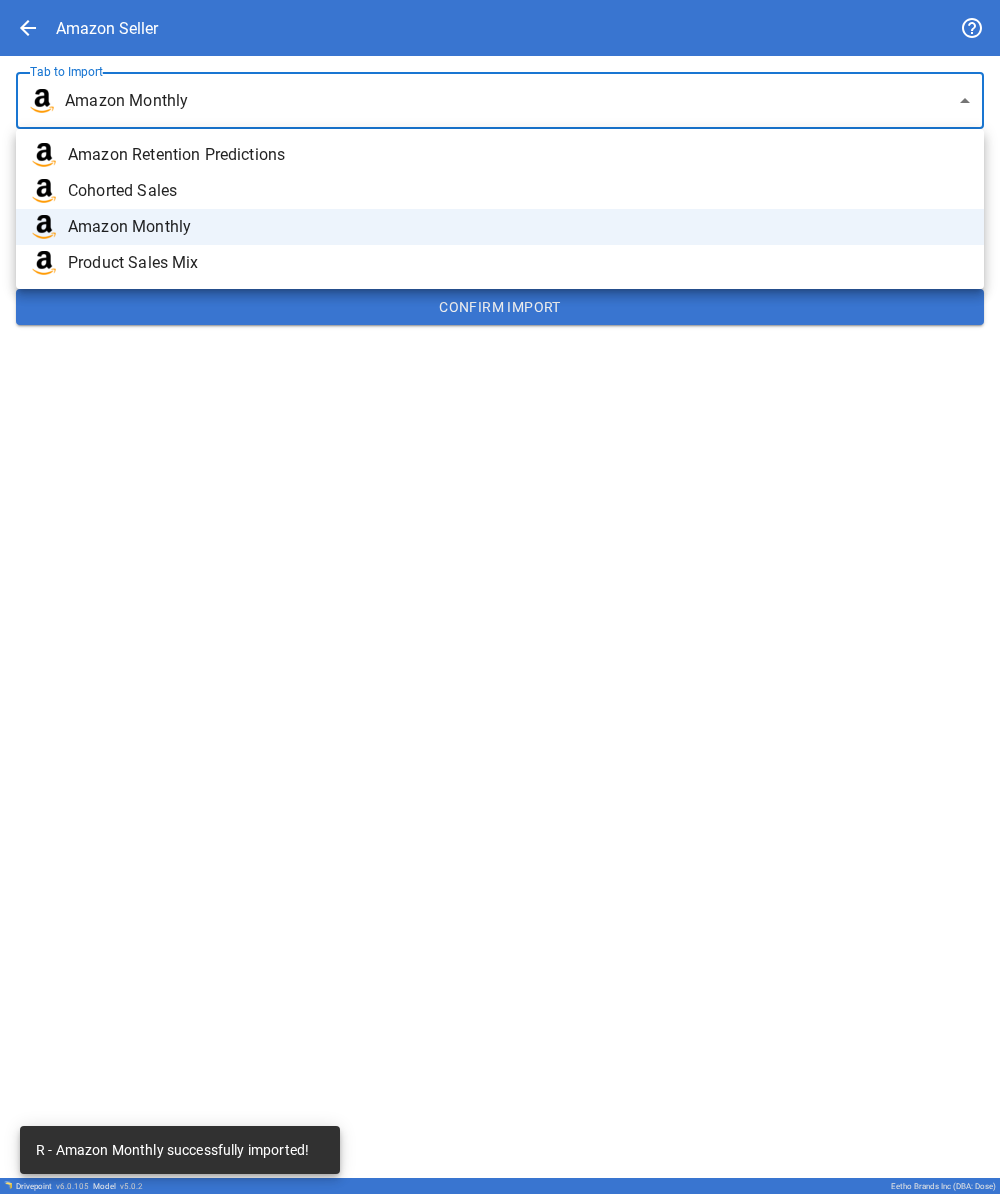 click on "**********" at bounding box center [500, 597] 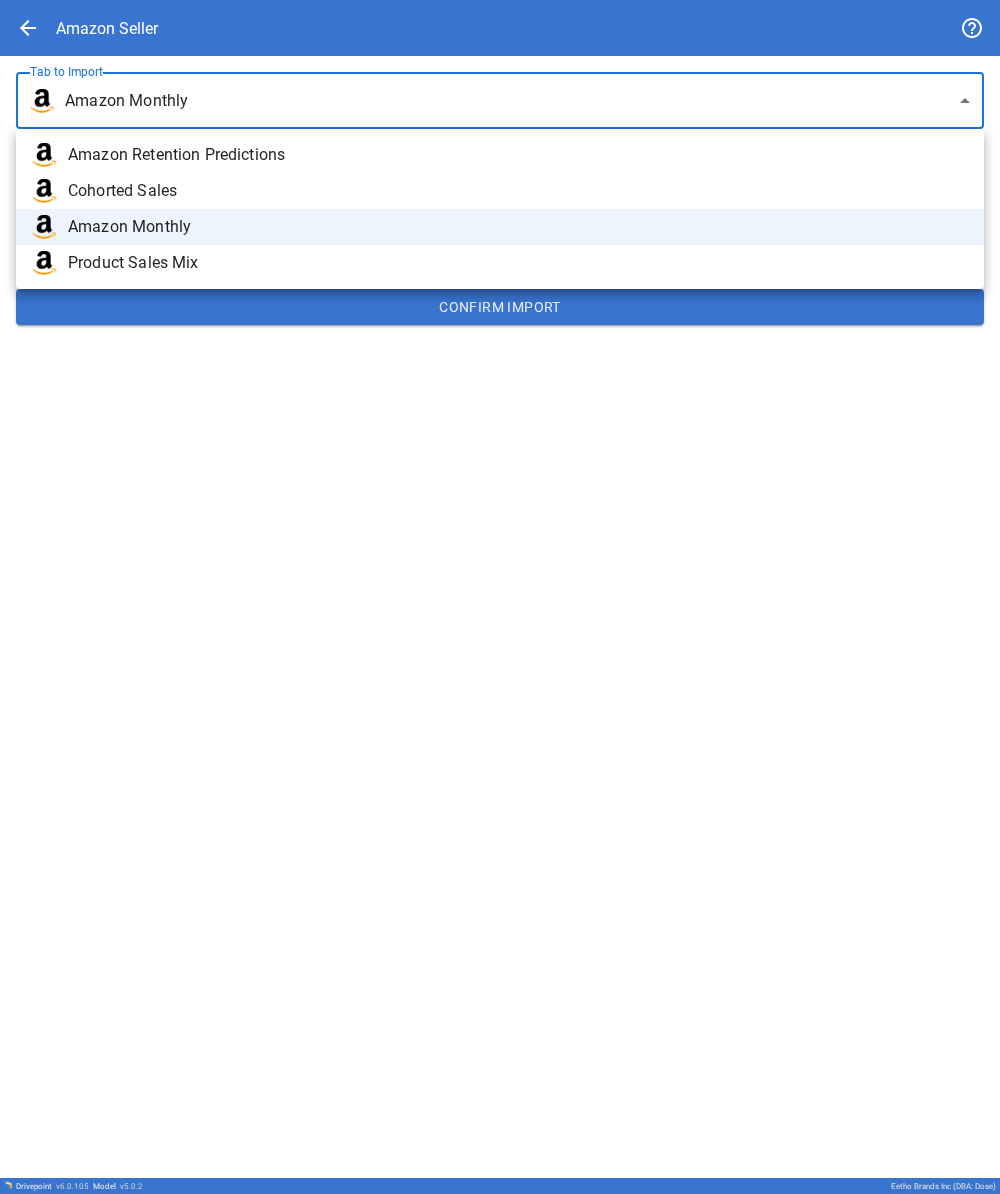 click on "Product Sales Mix" at bounding box center (500, 263) 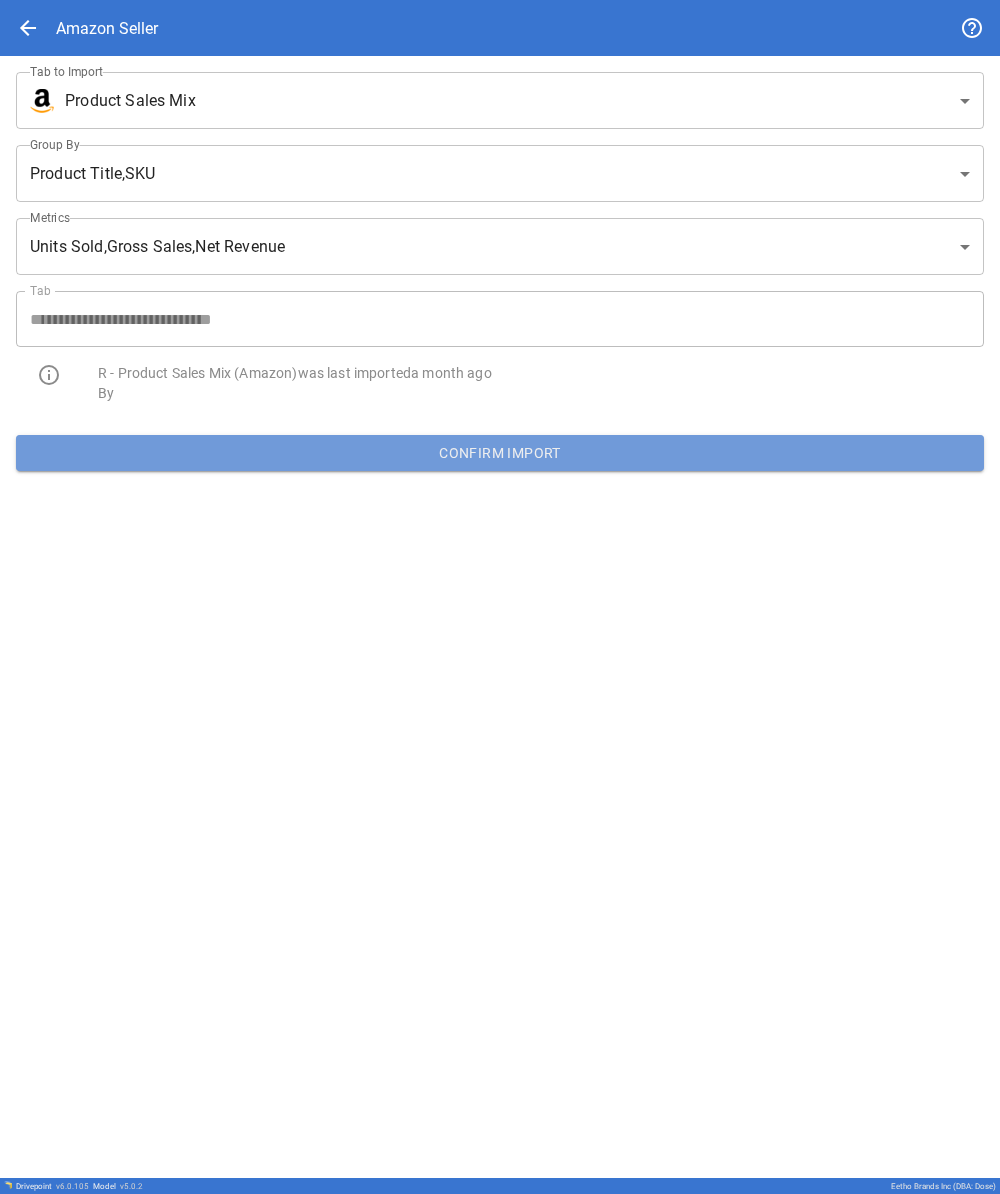 click on "Confirm Import" at bounding box center (500, 453) 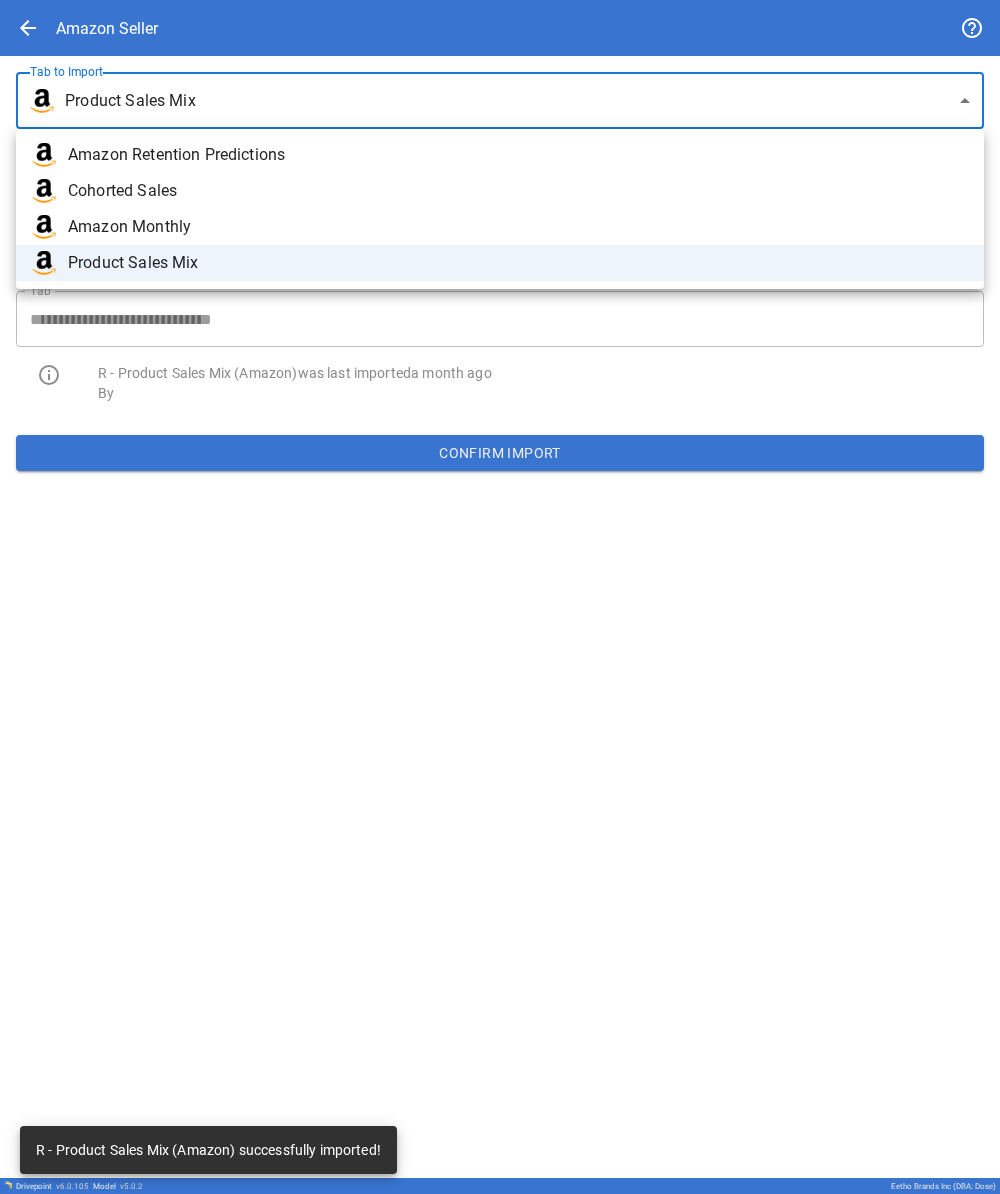 click on "**********" at bounding box center [500, 597] 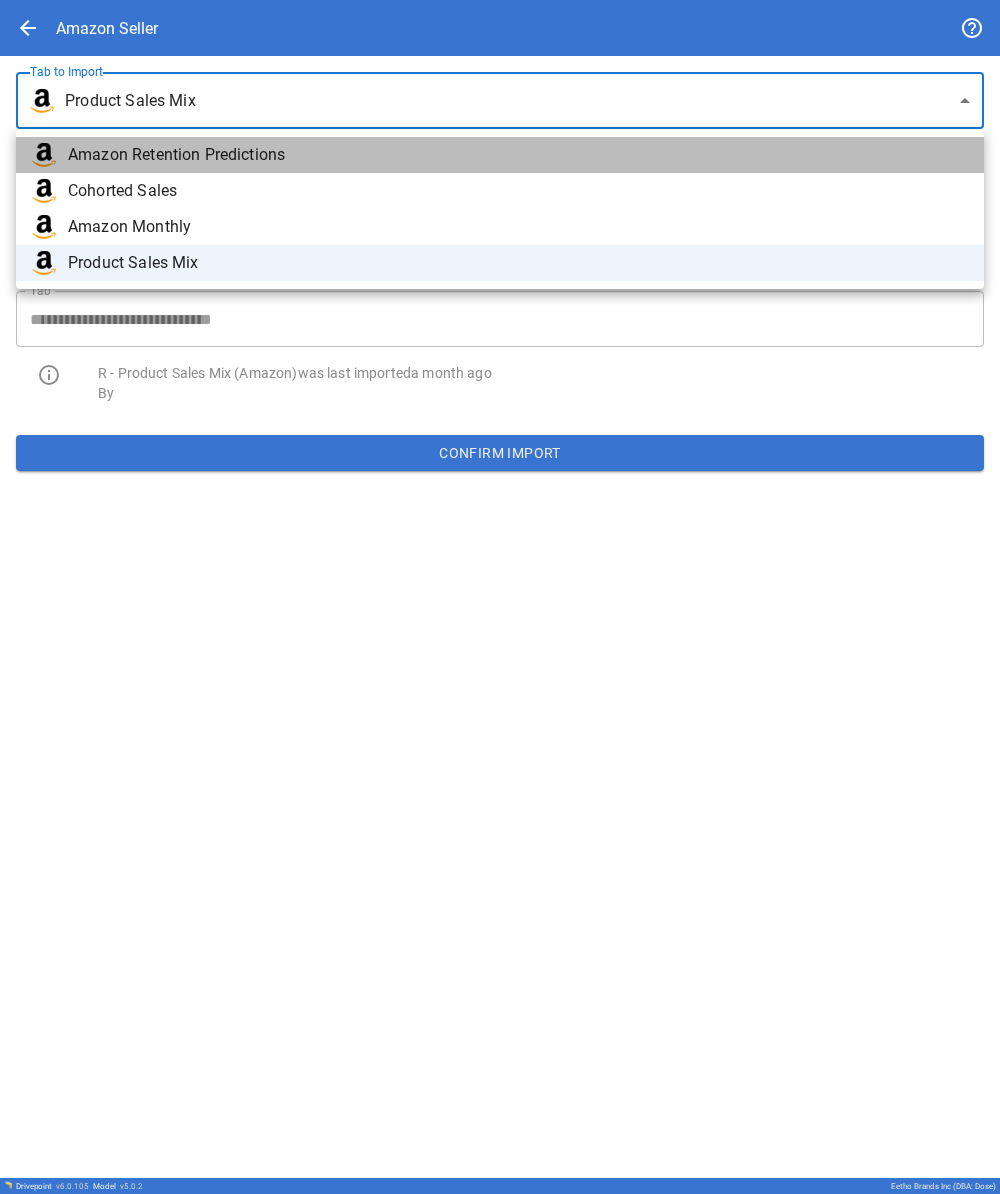 click on "Amazon Retention Predictions" at bounding box center [518, 155] 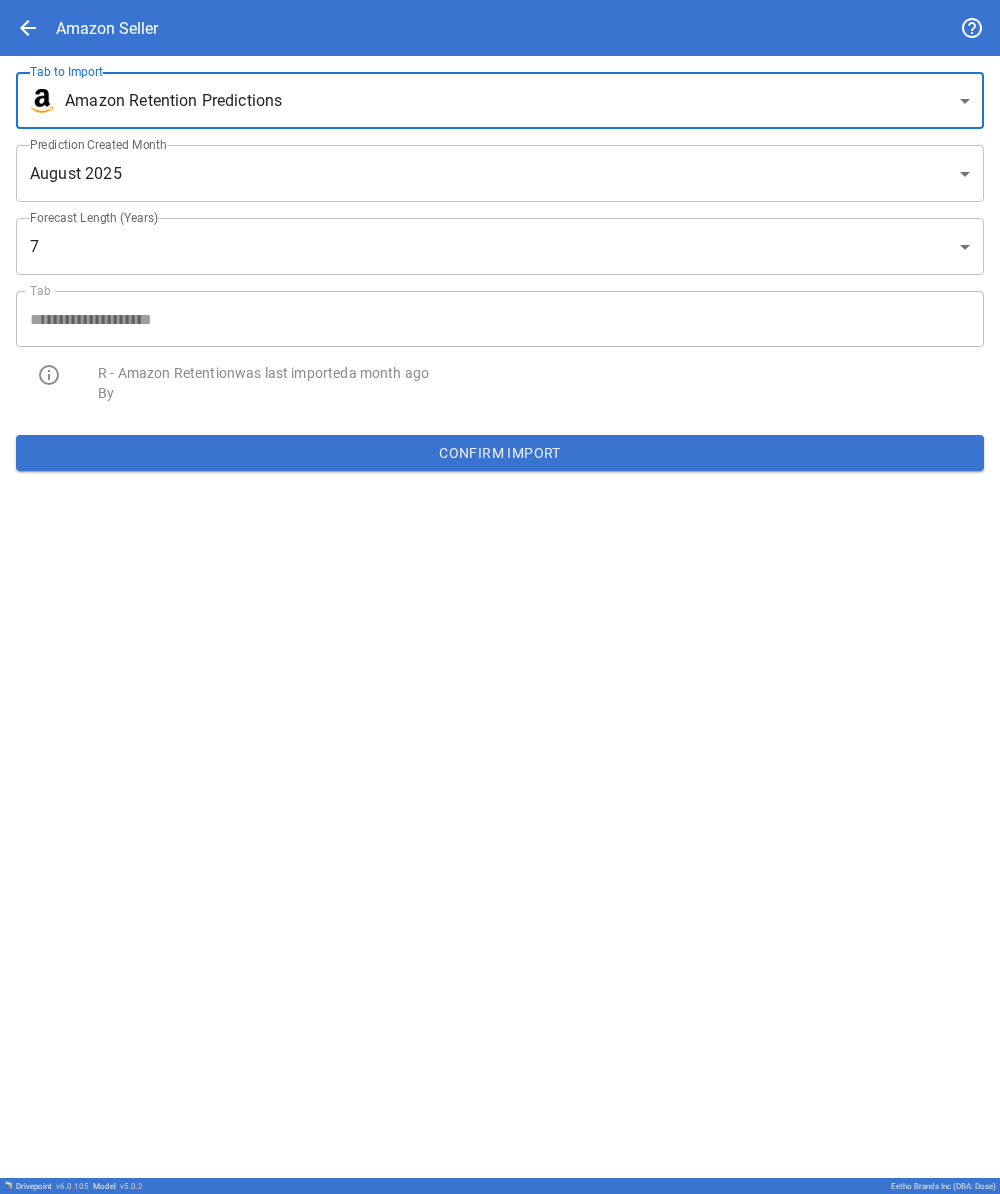 click on "Confirm Import" at bounding box center [500, 453] 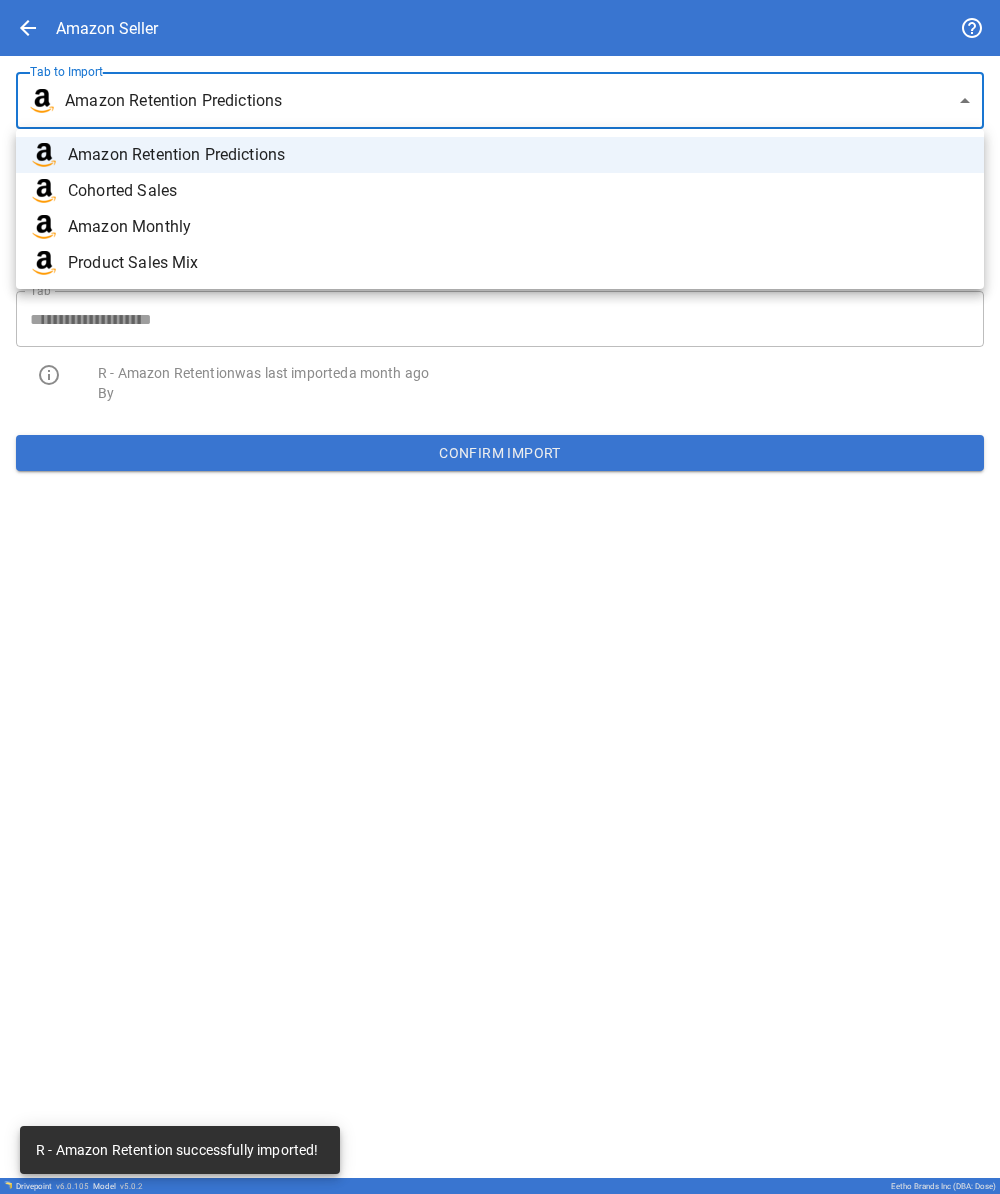 click on "**********" at bounding box center [500, 597] 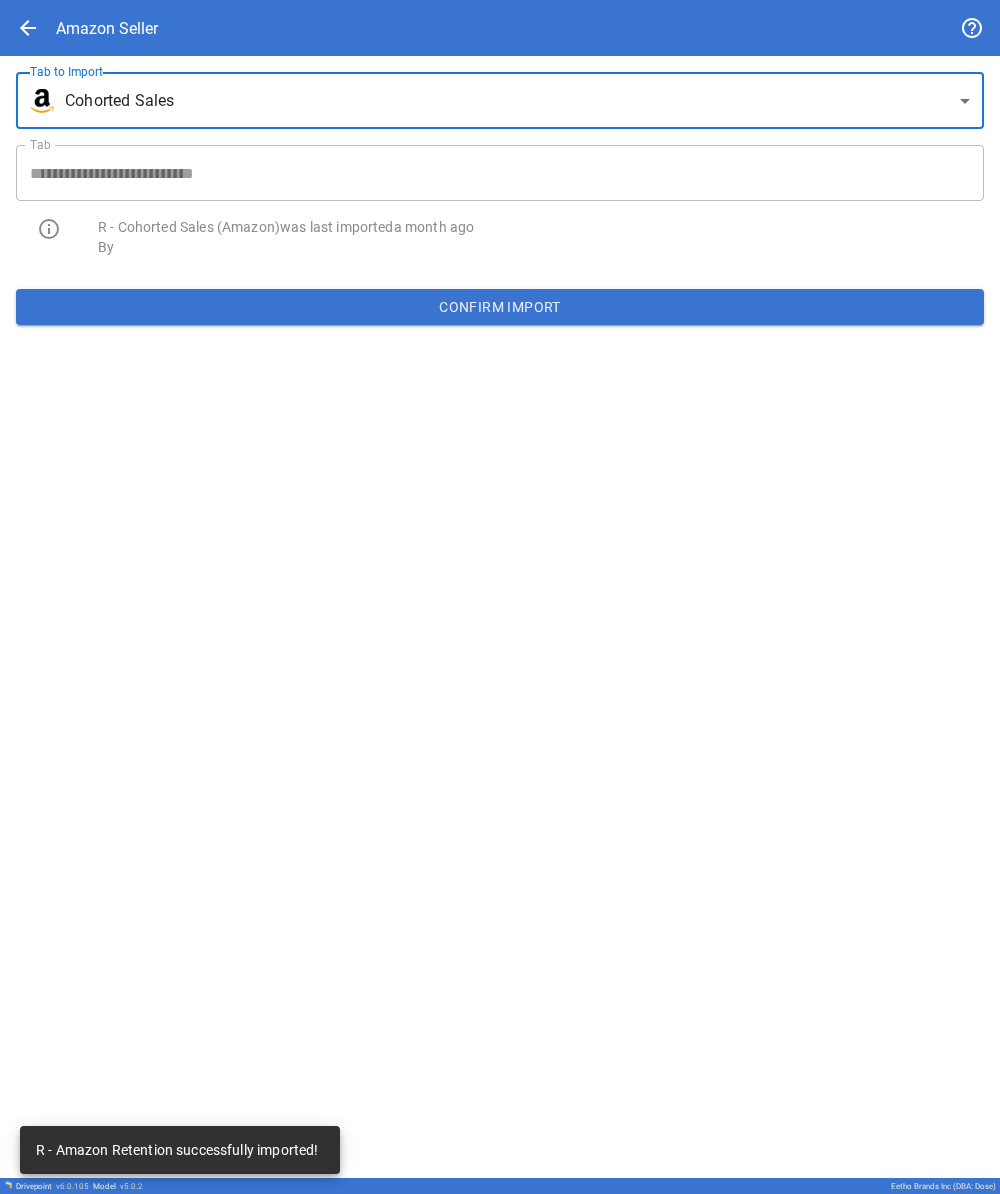 click on "Confirm Import" at bounding box center (500, 307) 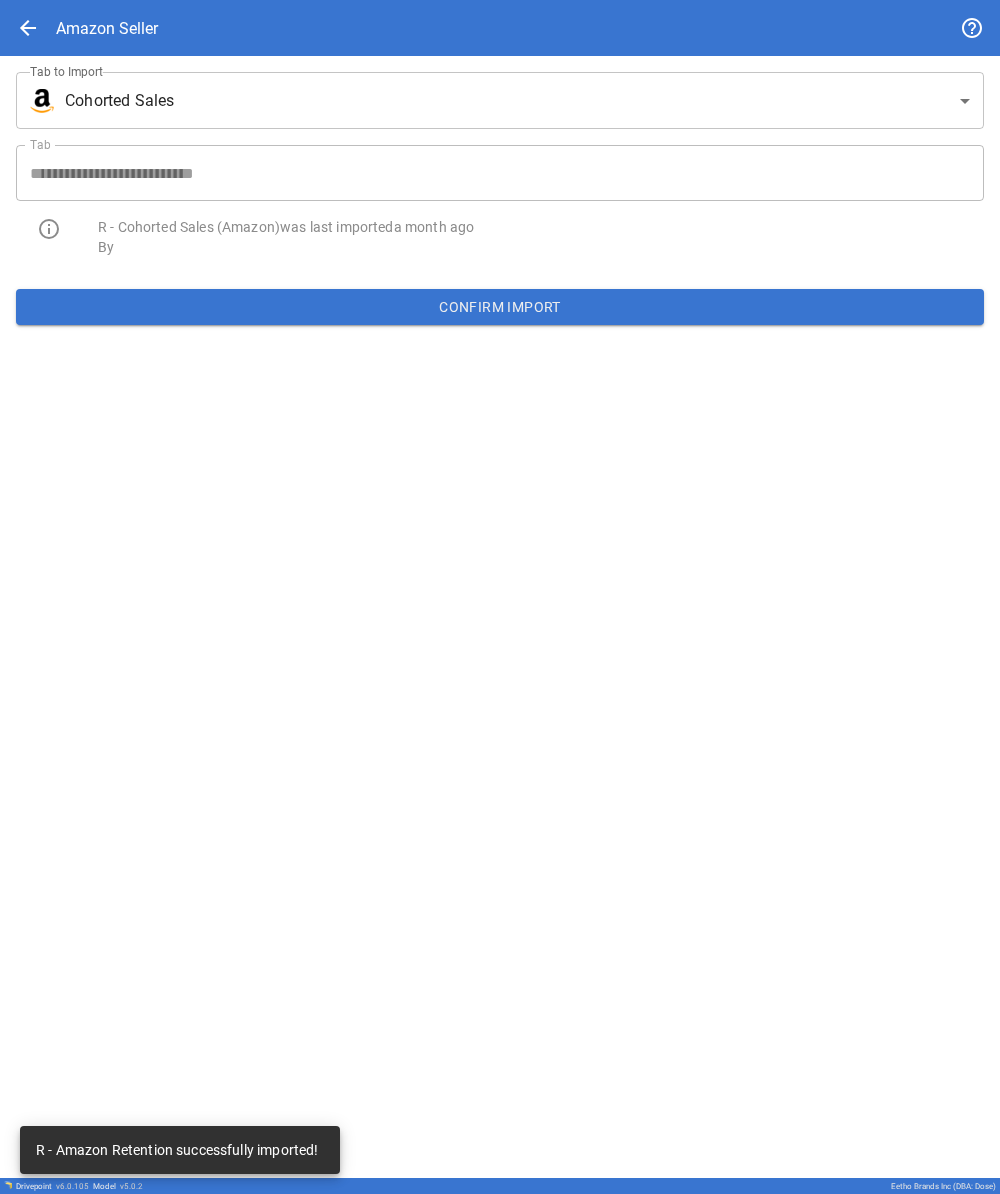 click on "Confirm Import" at bounding box center (500, 307) 